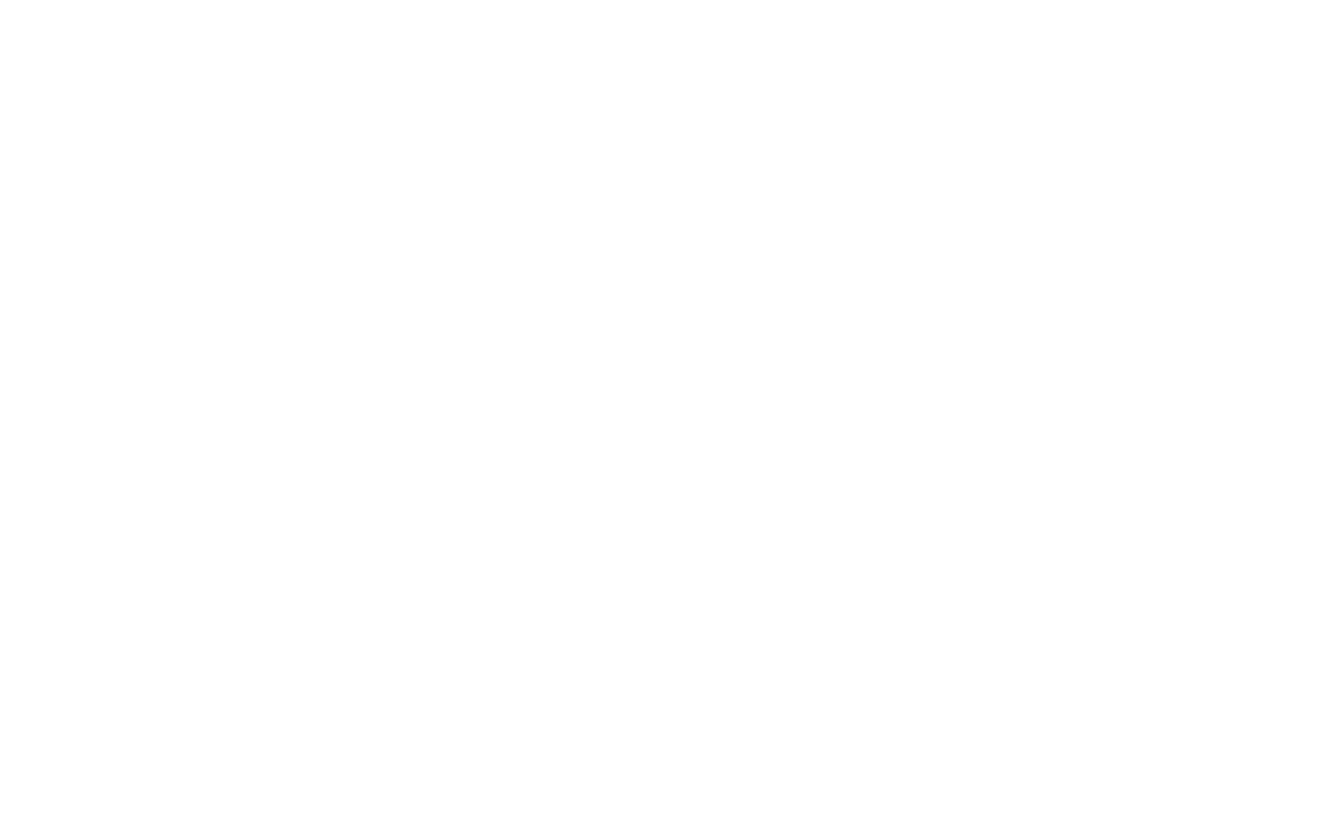 scroll, scrollTop: 0, scrollLeft: 0, axis: both 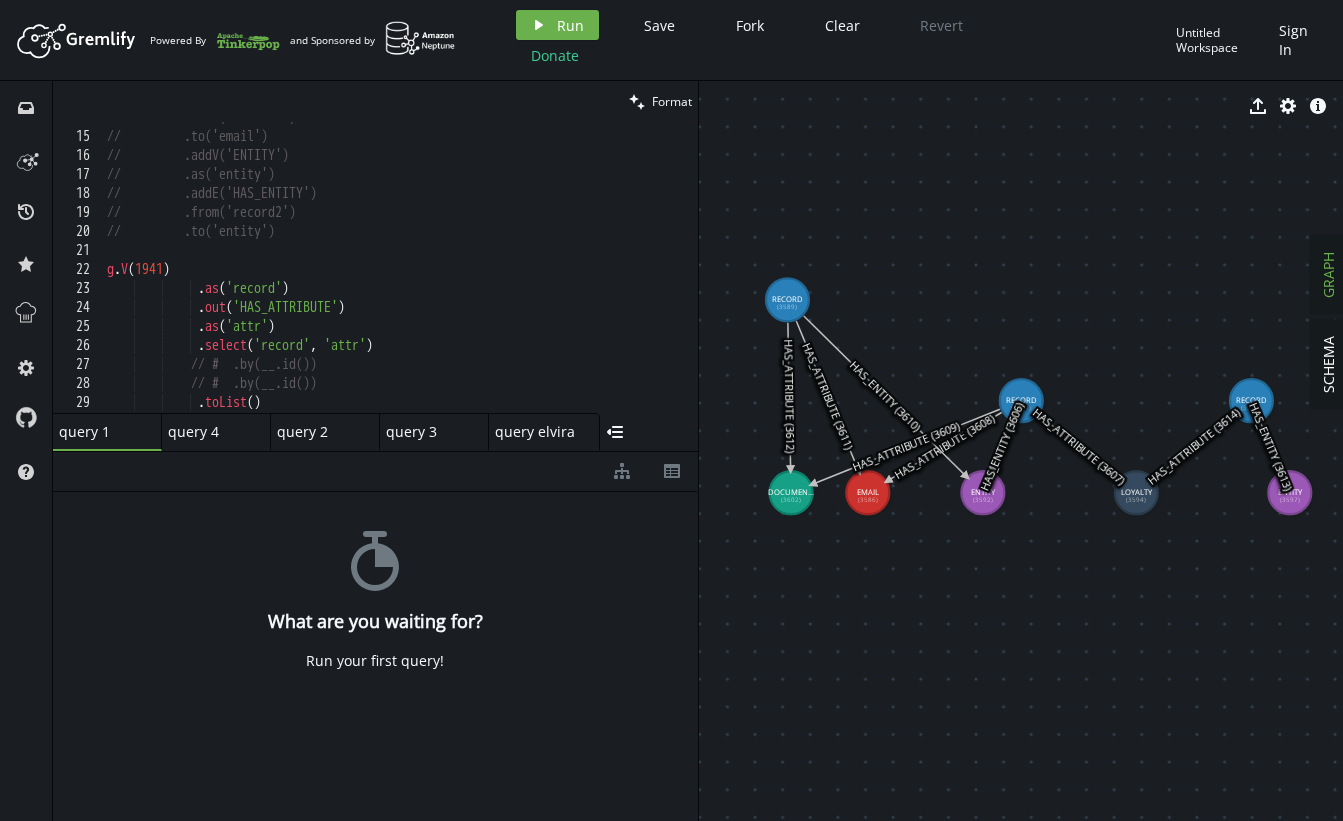 drag, startPoint x: 770, startPoint y: 402, endPoint x: 795, endPoint y: 338, distance: 68.70953 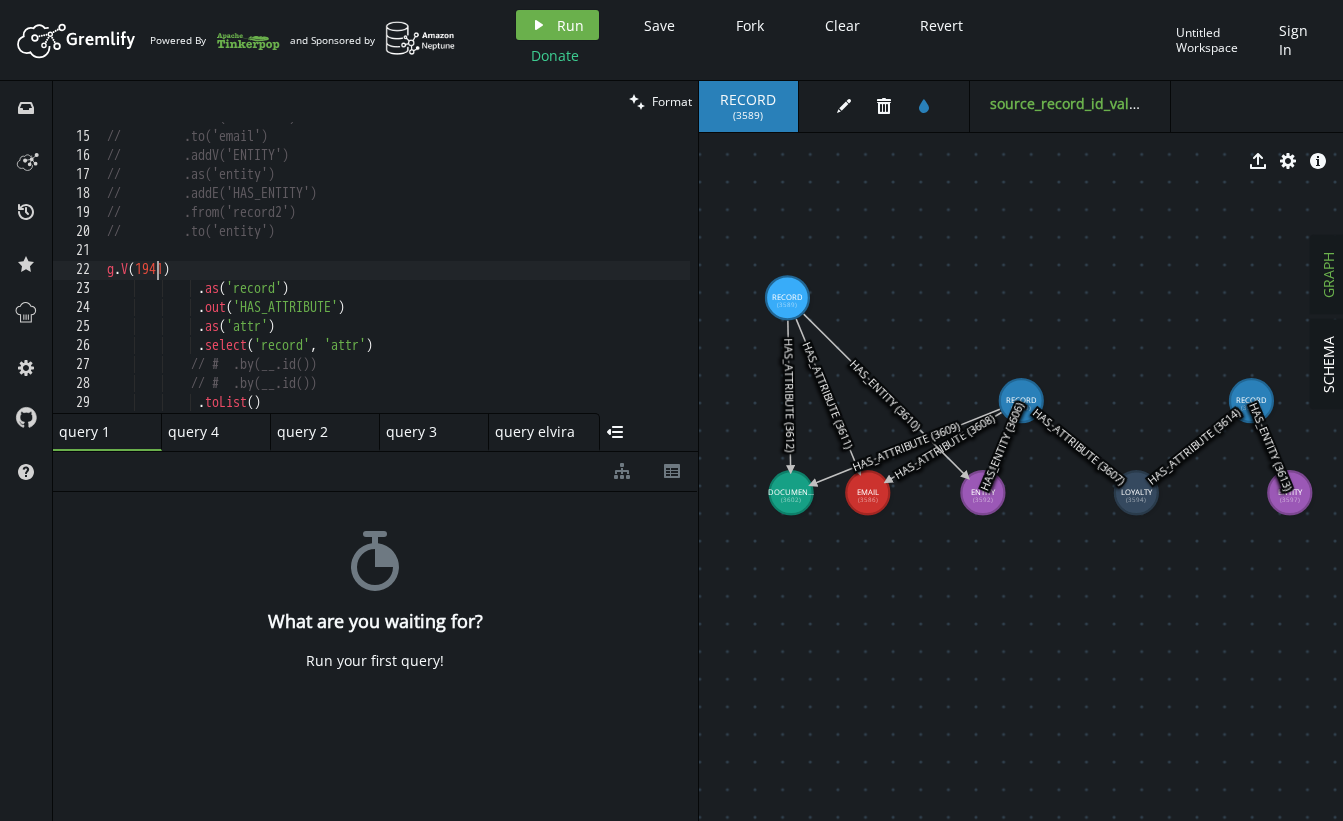click on "//         .from('record2') //         .to('email') //         .addV('ENTITY') //         .as('entity') //         .addE('HAS_ENTITY') //         .from('record2') //         .to('entity') g . V ( 1941 )                  . as ( 'record' )                  . out ( 'HAS_ATTRIBUTE' )                  . as ( 'attr' )                  . select ( 'record' ,   'attr' )                // #  .by(__.id())                // #  .by(__.id())                  . toList ( )" at bounding box center (396, 273) 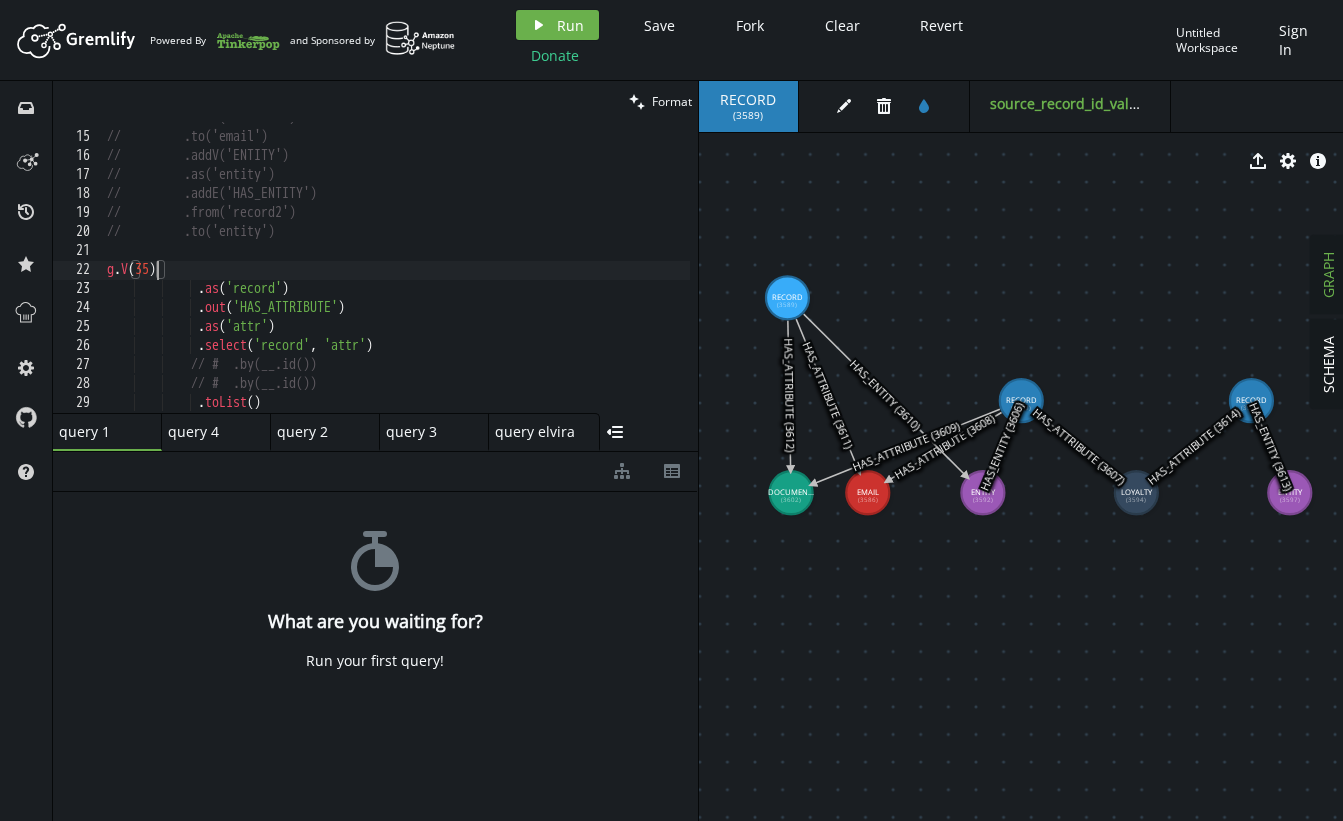 scroll, scrollTop: 0, scrollLeft: 66, axis: horizontal 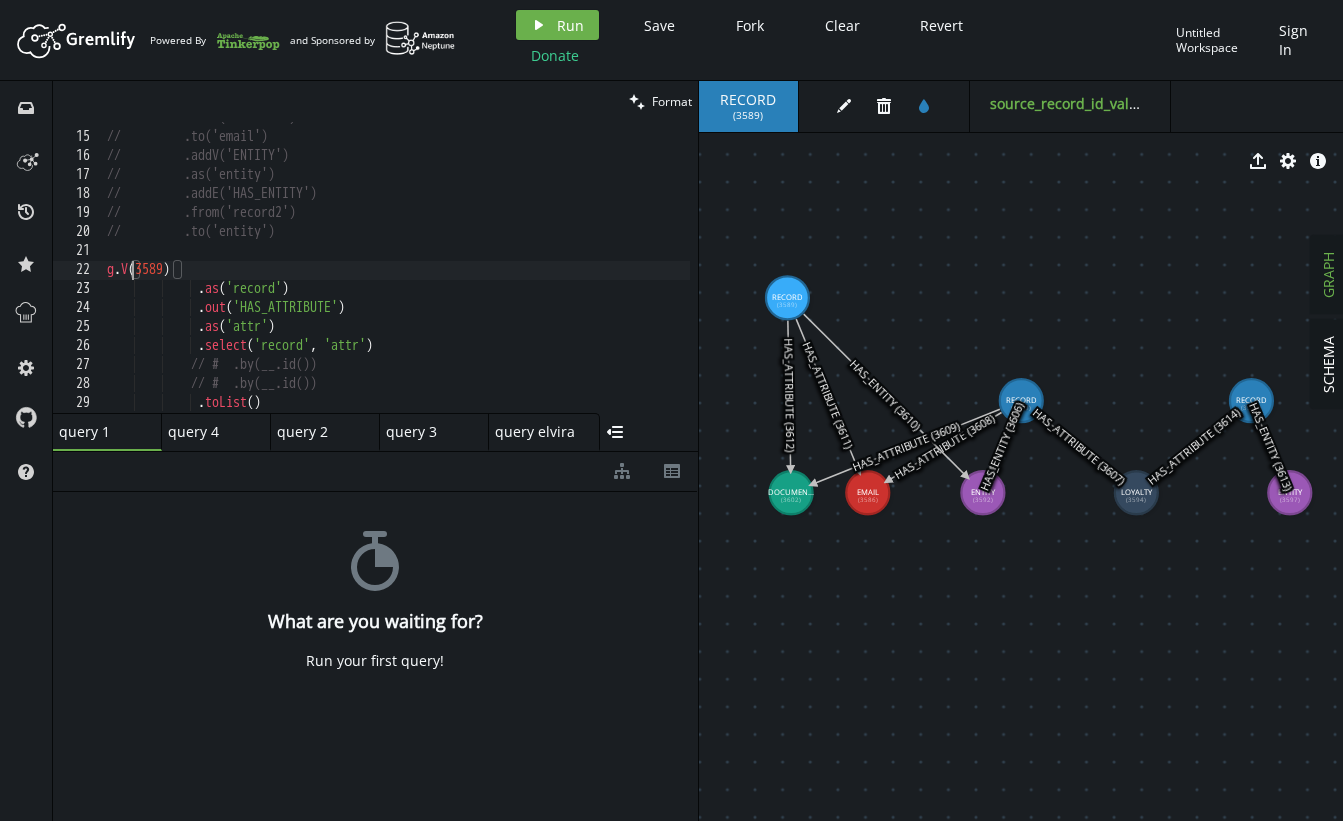click on "//         .from('record2') //         .to('email') //         .addV('ENTITY') //         .as('entity') //         .addE('HAS_ENTITY') //         .from('record2') //         .to('entity') g . V ( 3589 )                  . as ( 'record' )                  . out ( 'HAS_ATTRIBUTE' )                  . as ( 'attr' )                  . select ( 'record' ,   'attr' )                // #  .by(__.id())                // #  .by(__.id())                  . toList ( )" at bounding box center (396, 273) 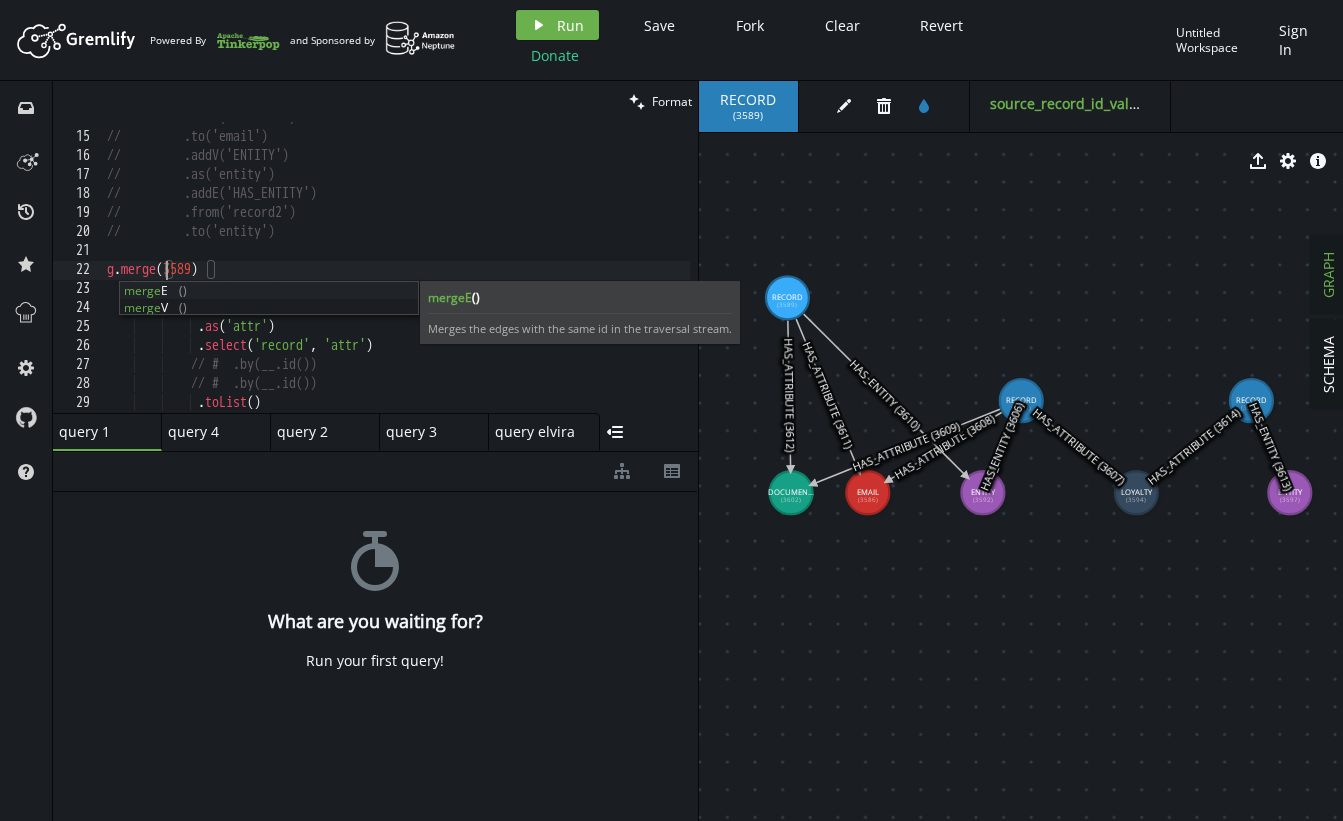 scroll, scrollTop: 0, scrollLeft: 66, axis: horizontal 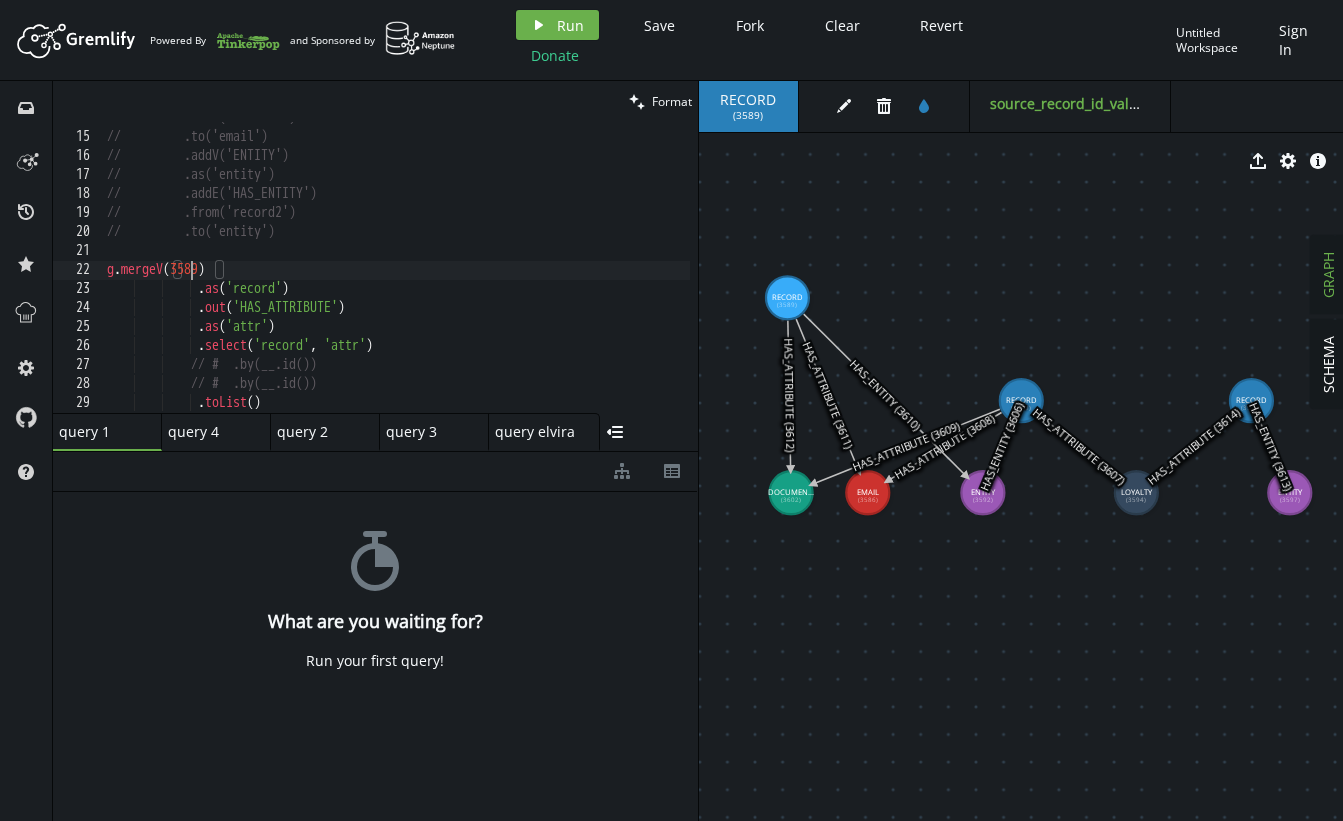 click on "//         .from('record2') //         .to('email') //         .addV('ENTITY') //         .as('entity') //         .addE('HAS_ENTITY') //         .from('record2') //         .to('entity') g . mergeV ( 3589 )                  . as ( 'record' )                  . out ( 'HAS_ATTRIBUTE' )                  . as ( 'attr' )                  . select ( 'record' ,   'attr' )                // #  .by(__.id())                // #  .by(__.id())                  . toList ( )" at bounding box center [396, 273] 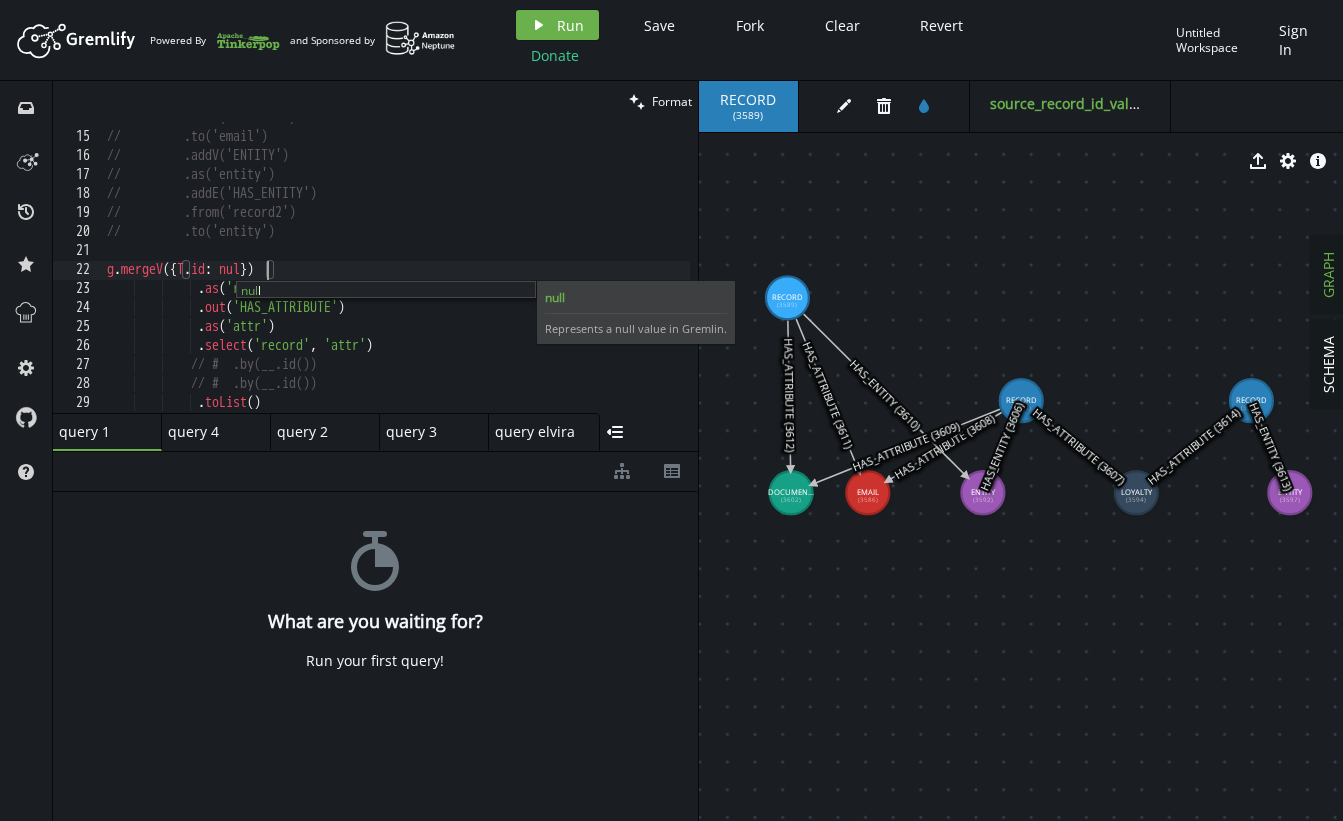 scroll, scrollTop: 0, scrollLeft: 167, axis: horizontal 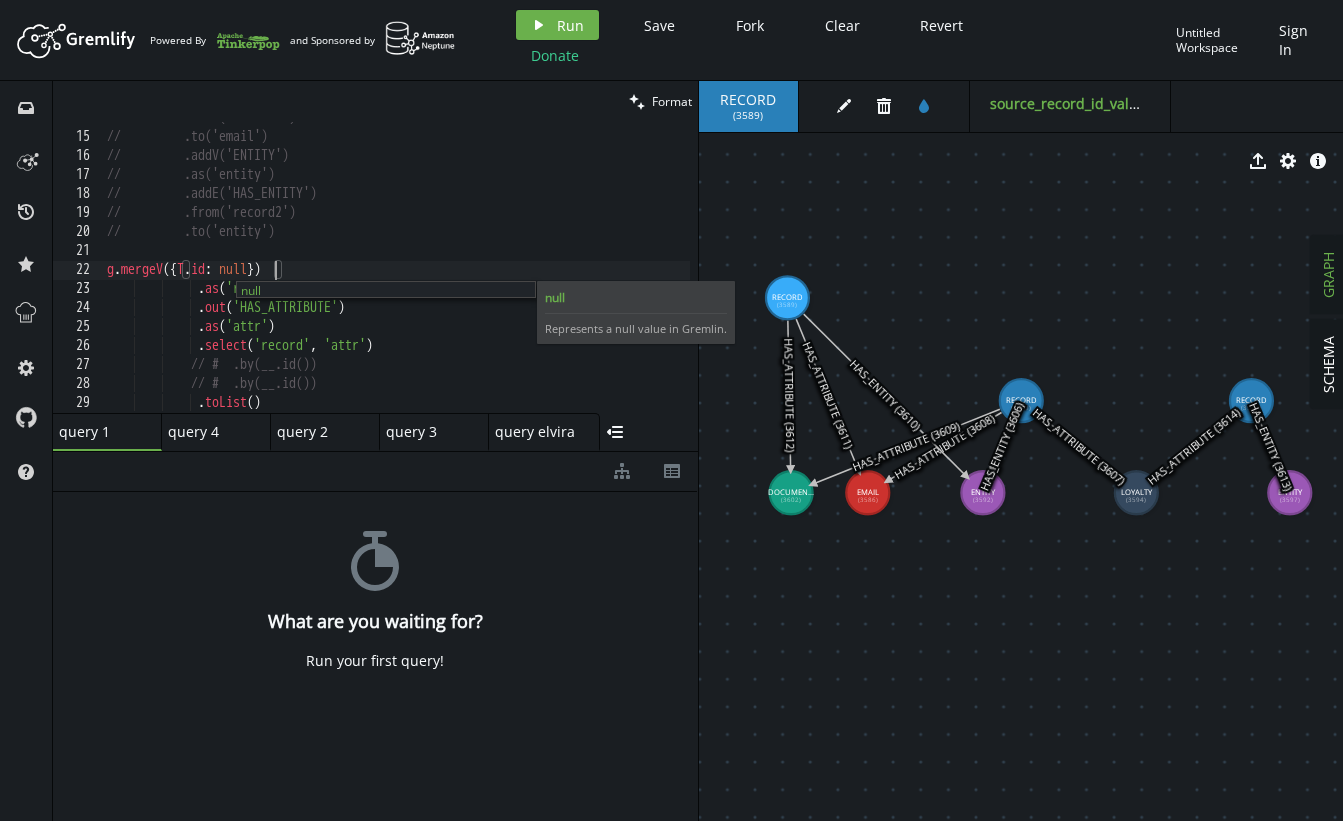 click on "//         .from('record2') //         .to('email') //         .addV('ENTITY') //         .as('entity') //         .addE('HAS_ENTITY') //         .from('record2') //         .to('entity') g . mergeV ({ T . id :   null })                  . as ( 'record' )                  . out ( 'HAS_ATTRIBUTE' )                  . as ( 'attr' )                  . select ( 'record' ,   'attr' )                // #  .by(__.id())                // #  .by(__.id())                  . toList ( )" at bounding box center [396, 273] 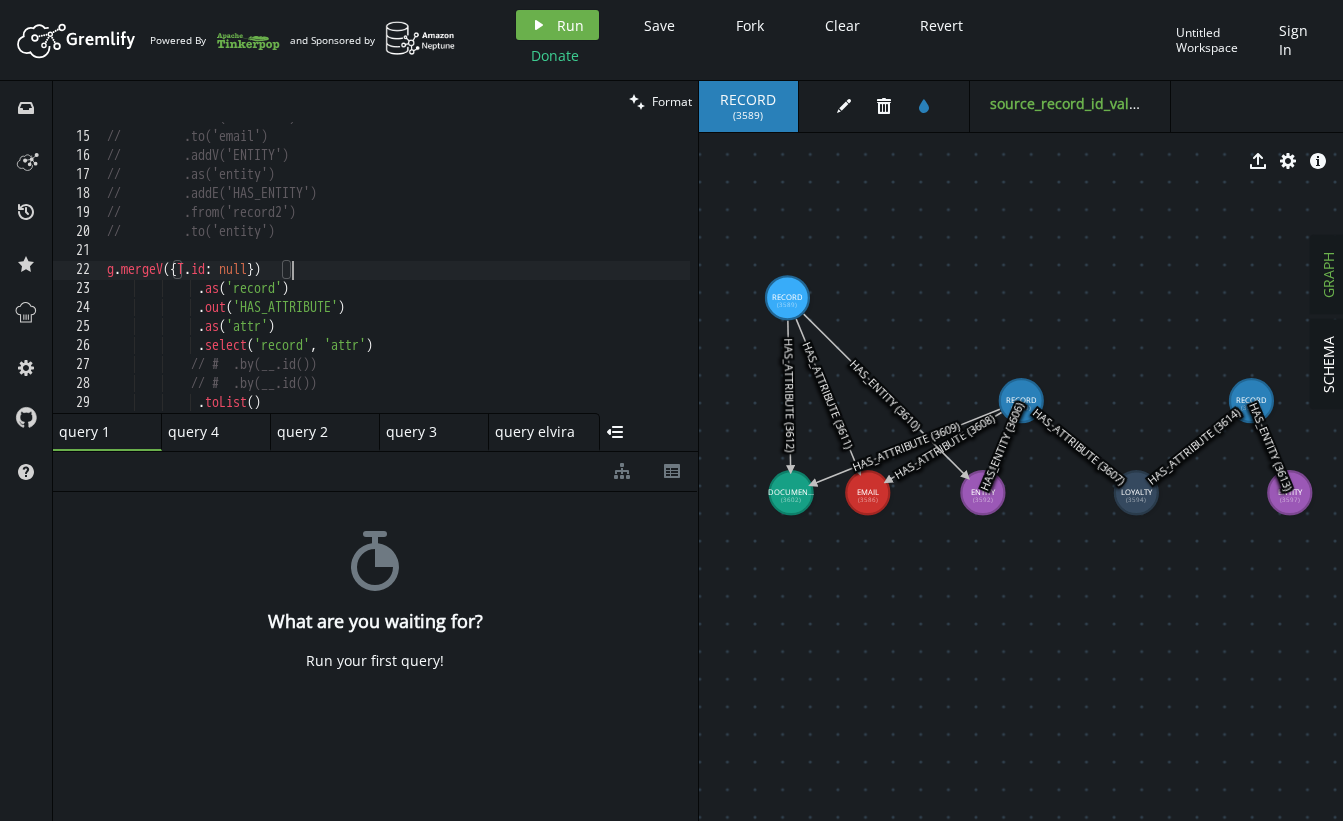 click on "//         .from('record2') //         .to('email') //         .addV('ENTITY') //         .as('entity') //         .addE('HAS_ENTITY') //         .from('record2') //         .to('entity') g . mergeV ({ T . id :   null })                  . as ( 'record' )                  . out ( 'HAS_ATTRIBUTE' )                  . as ( 'attr' )                  . select ( 'record' ,   'attr' )                // #  .by(__.id())                // #  .by(__.id())                  . toList ( )" at bounding box center [396, 273] 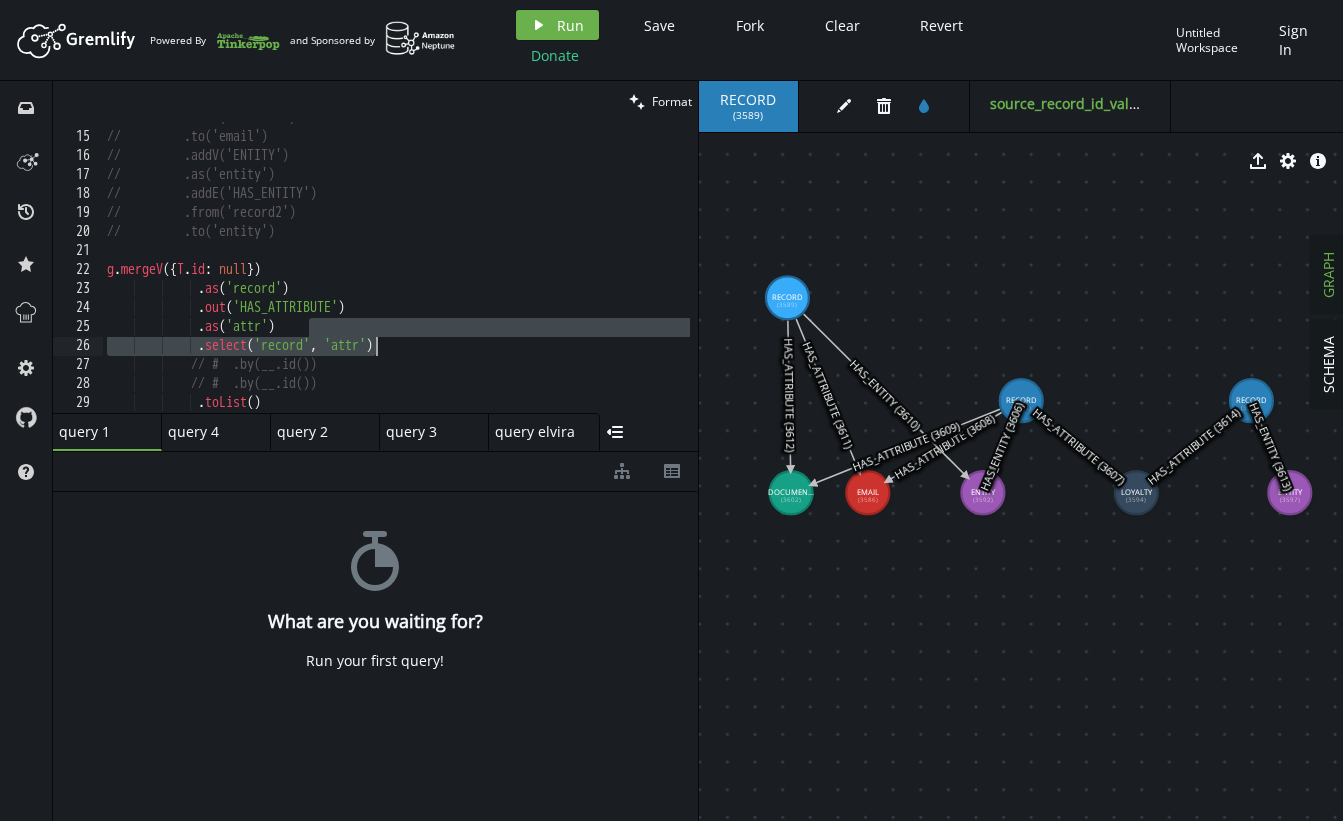 click on "//         .from('record2') //         .to('email') //         .addV('ENTITY') //         .as('entity') //         .addE('HAS_ENTITY') //         .from('record2') //         .to('entity') g . mergeV ({ T . id :   null })                  . as ( 'record' )                  . out ( 'HAS_ATTRIBUTE' )                  . as ( 'attr' )                  . select ( 'record' ,   'attr' )                // #  .by(__.id())                // #  .by(__.id())                  . toList ( )" at bounding box center (396, 273) 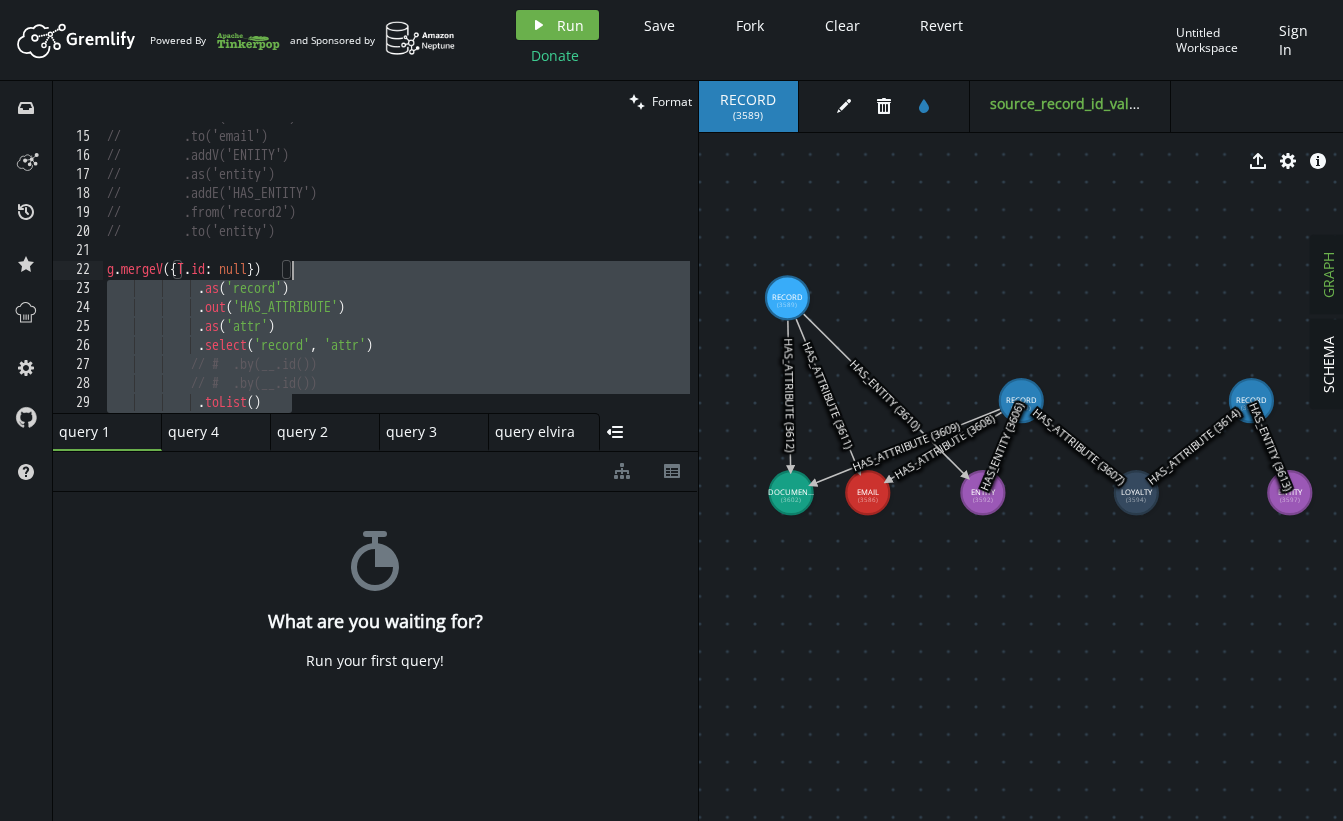 drag, startPoint x: 325, startPoint y: 404, endPoint x: 342, endPoint y: 277, distance: 128.13274 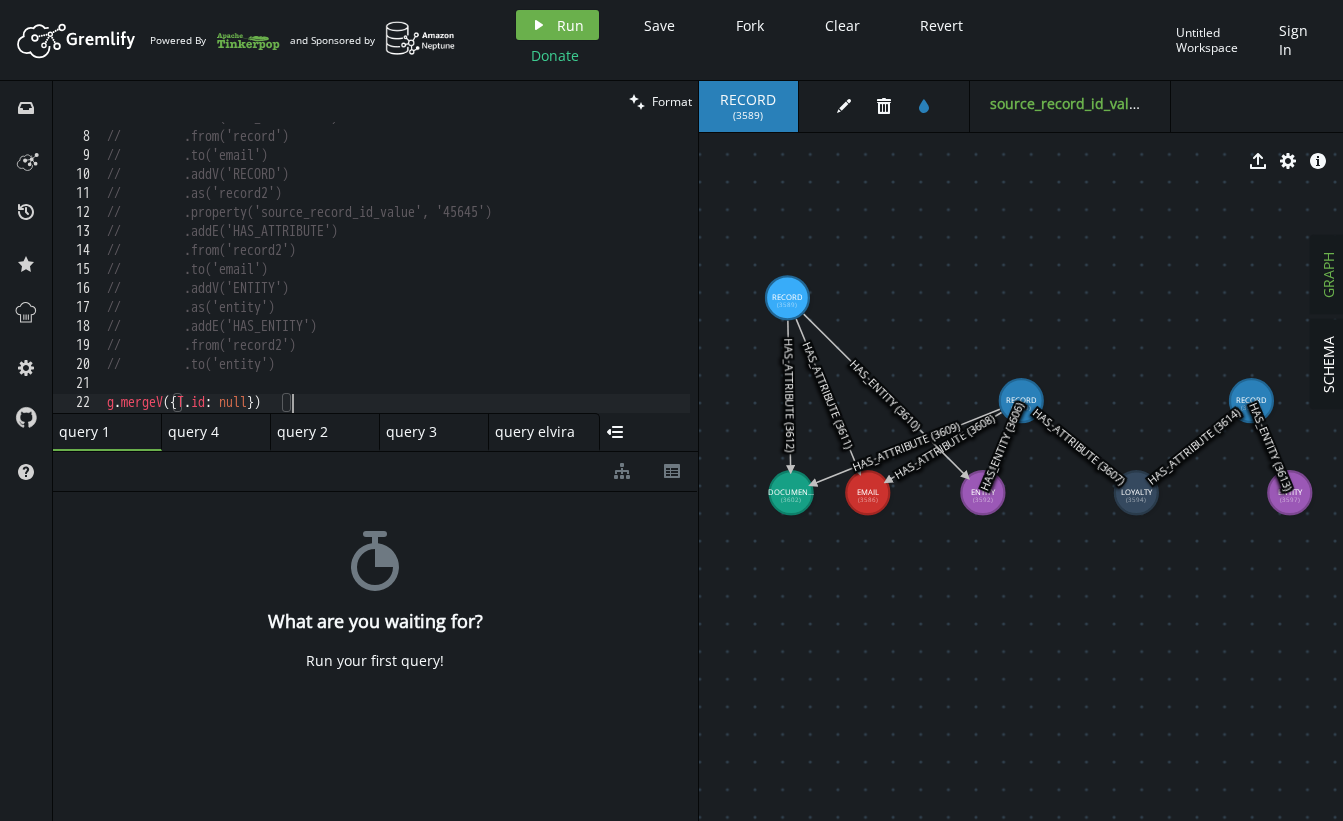 scroll, scrollTop: 127, scrollLeft: 0, axis: vertical 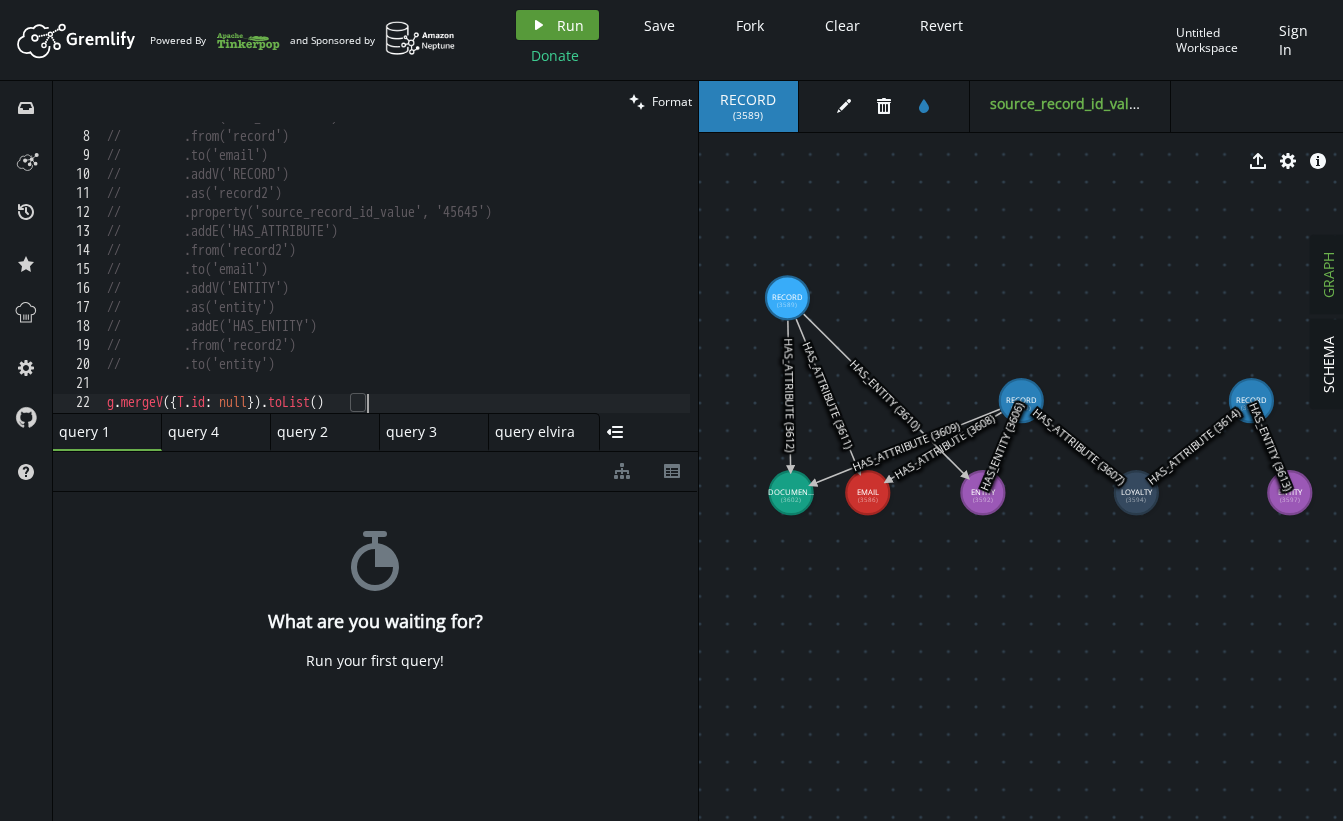 click on "play Run" at bounding box center [557, 25] 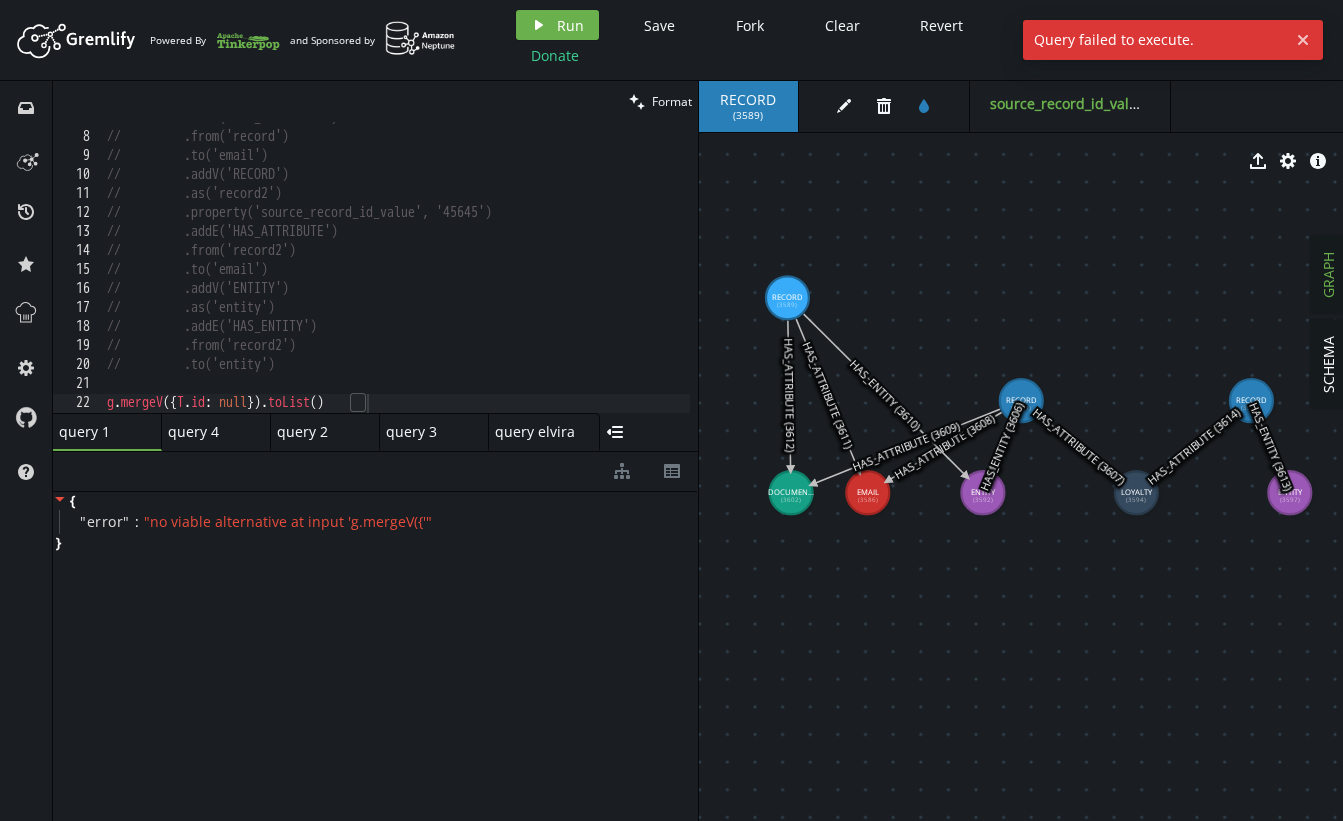 click on "//         .addE('HAS_ATTRIBUTE') //         .from('record') //         .to('email') //         .addV('RECORD') //         .as('record2') //         .property('source_record_id_value', '[NUMBER]') //         .addE('HAS_ATTRIBUTE') //         .from('record2') //         .to('email') //         .addV('ENTITY') //         .as('entity') //         .addE('HAS_ENTITY') //         .from('record2') //         .to('entity') g . mergeV ({ T . id :   null }) . toList ( )" at bounding box center [396, 273] 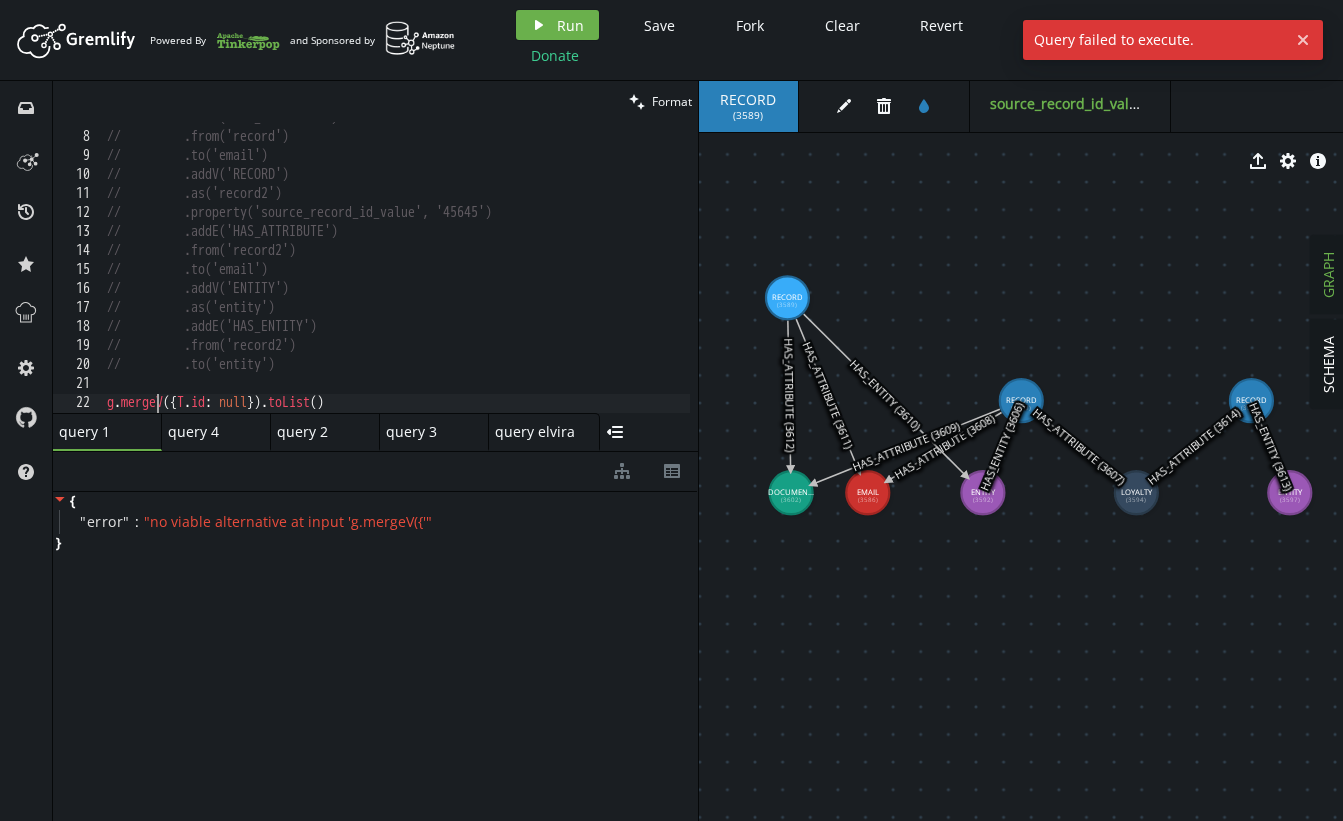 click on "//         .addE('HAS_ATTRIBUTE') //         .from('record') //         .to('email') //         .addV('RECORD') //         .as('record2') //         .property('source_record_id_value', '[NUMBER]') //         .addE('HAS_ATTRIBUTE') //         .from('record2') //         .to('email') //         .addV('ENTITY') //         .as('entity') //         .addE('HAS_ENTITY') //         .from('record2') //         .to('entity') g . mergeV ({ T . id :   null }) . toList ( )" at bounding box center (396, 273) 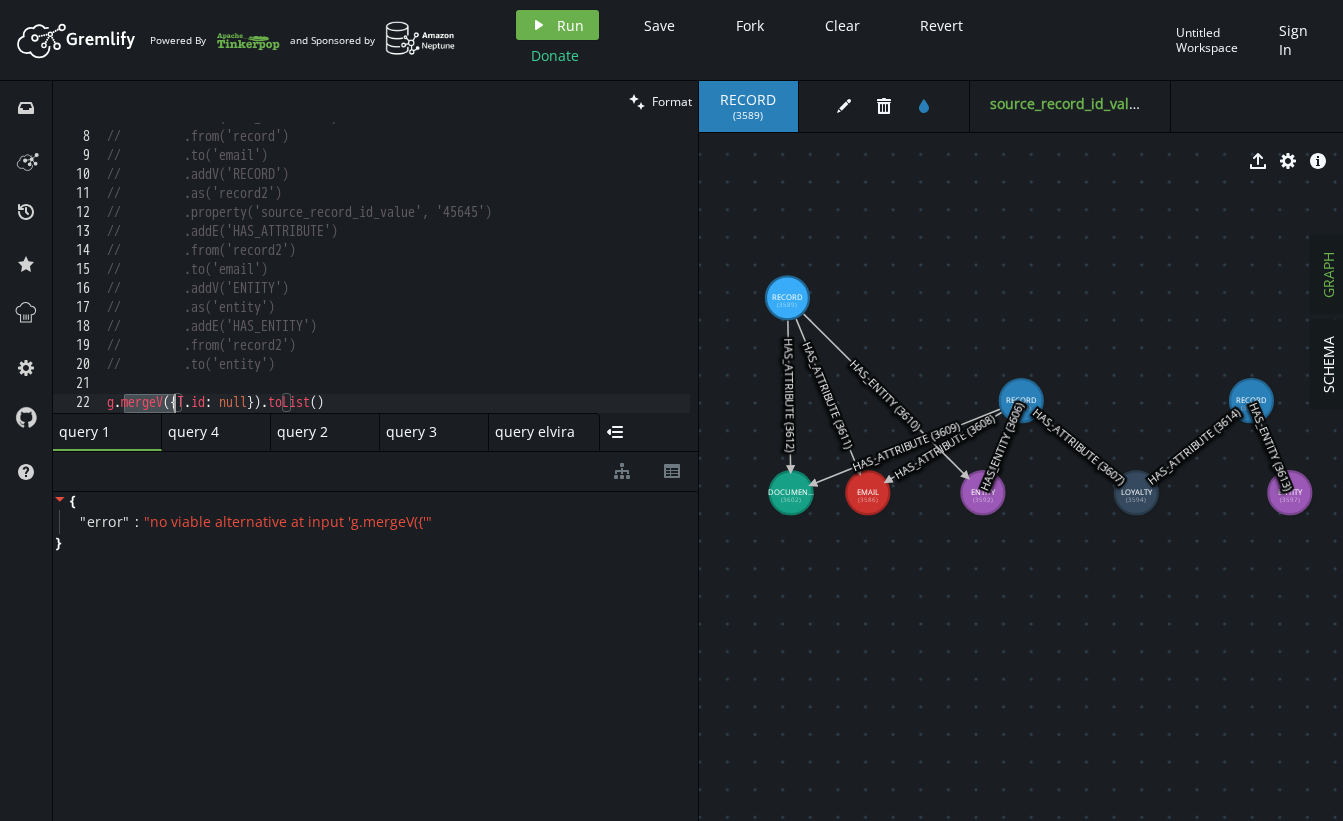 click on "//         .addE('HAS_ATTRIBUTE') //         .from('record') //         .to('email') //         .addV('RECORD') //         .as('record2') //         .property('source_record_id_value', '[NUMBER]') //         .addE('HAS_ATTRIBUTE') //         .from('record2') //         .to('email') //         .addV('ENTITY') //         .as('entity') //         .addE('HAS_ENTITY') //         .from('record2') //         .to('entity') g . mergeV ({ T . id :   null }) . toList ( )" at bounding box center (396, 273) 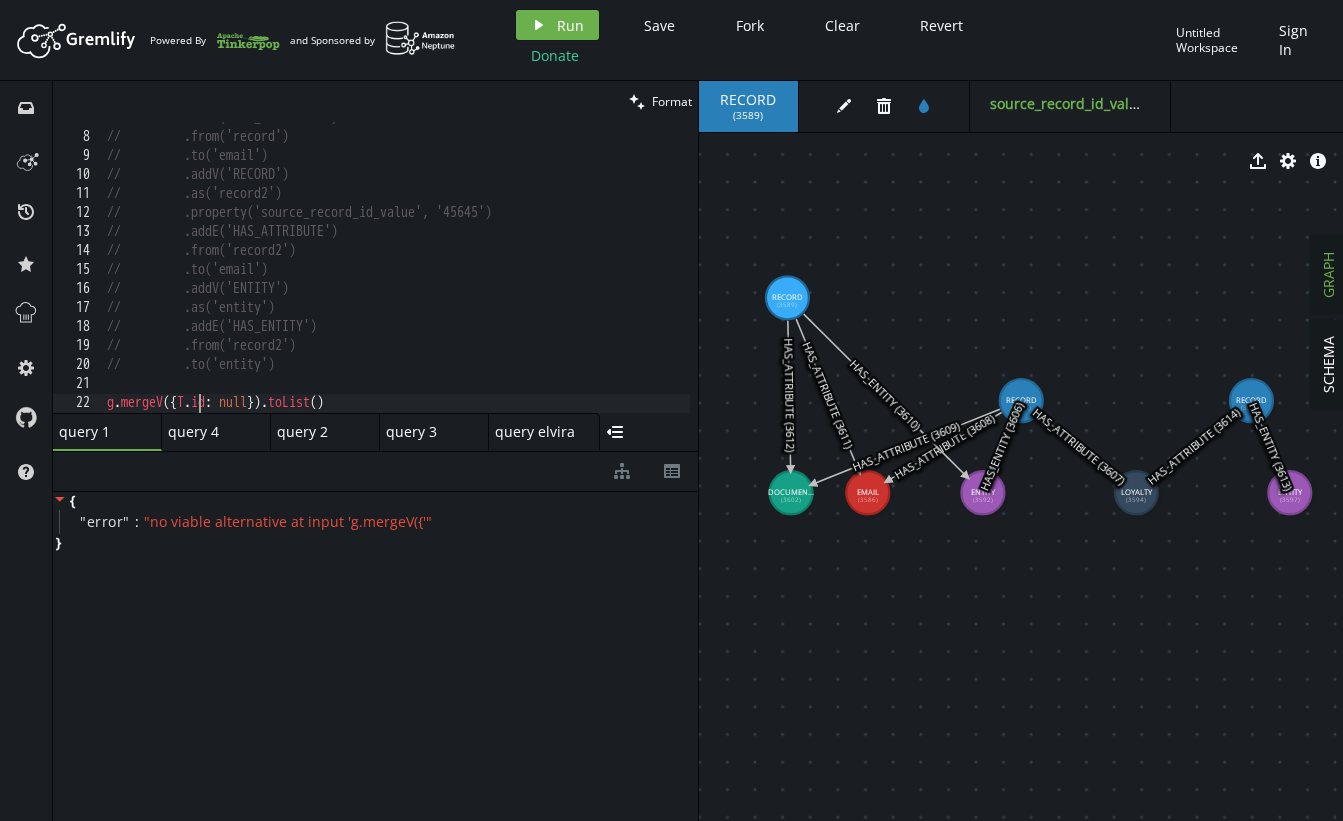 click on "//         .addE('HAS_ATTRIBUTE') //         .from('record') //         .to('email') //         .addV('RECORD') //         .as('record2') //         .property('source_record_id_value', '[NUMBER]') //         .addE('HAS_ATTRIBUTE') //         .from('record2') //         .to('email') //         .addV('ENTITY') //         .as('entity') //         .addE('HAS_ENTITY') //         .from('record2') //         .to('entity') g . mergeV ({ T . id :   null }) . toList ( )" at bounding box center [396, 273] 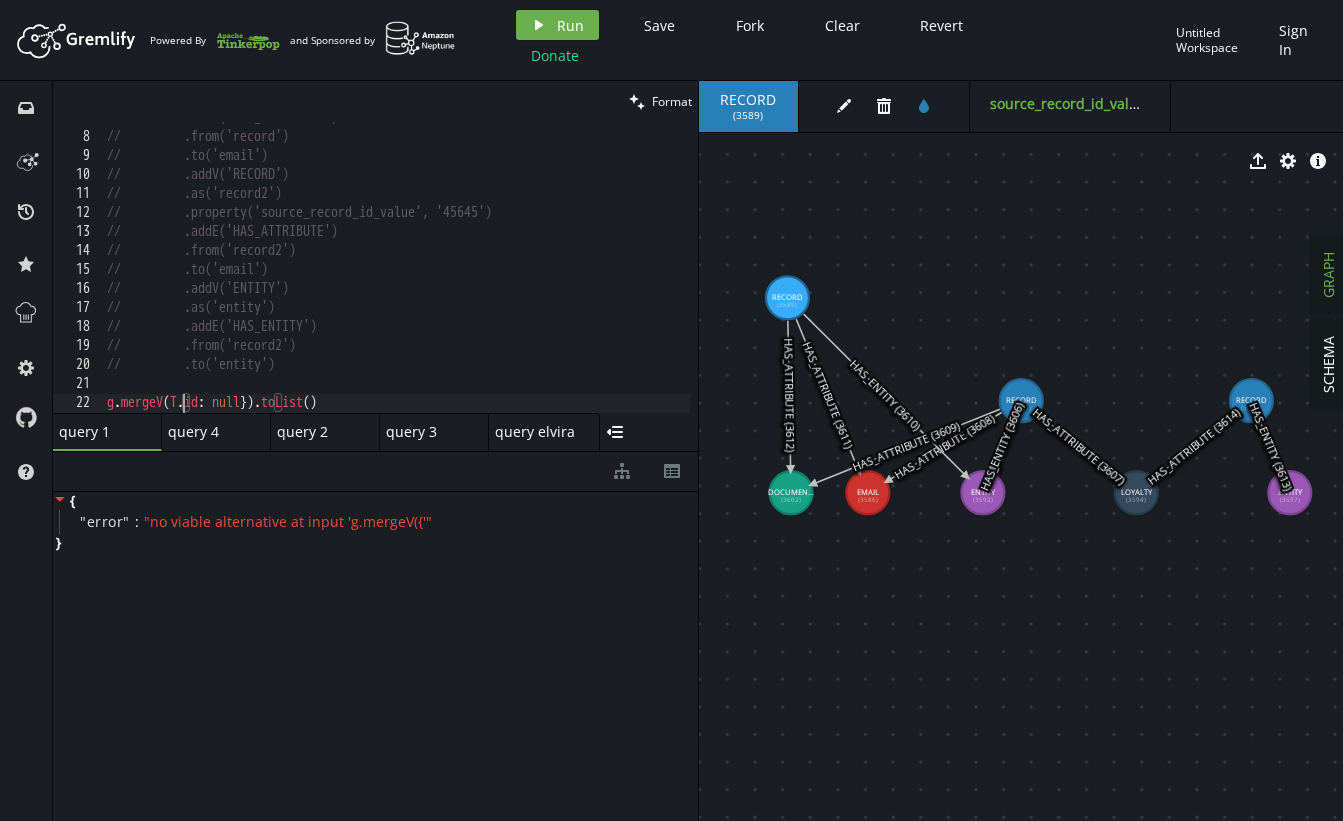 scroll, scrollTop: 0, scrollLeft: 251, axis: horizontal 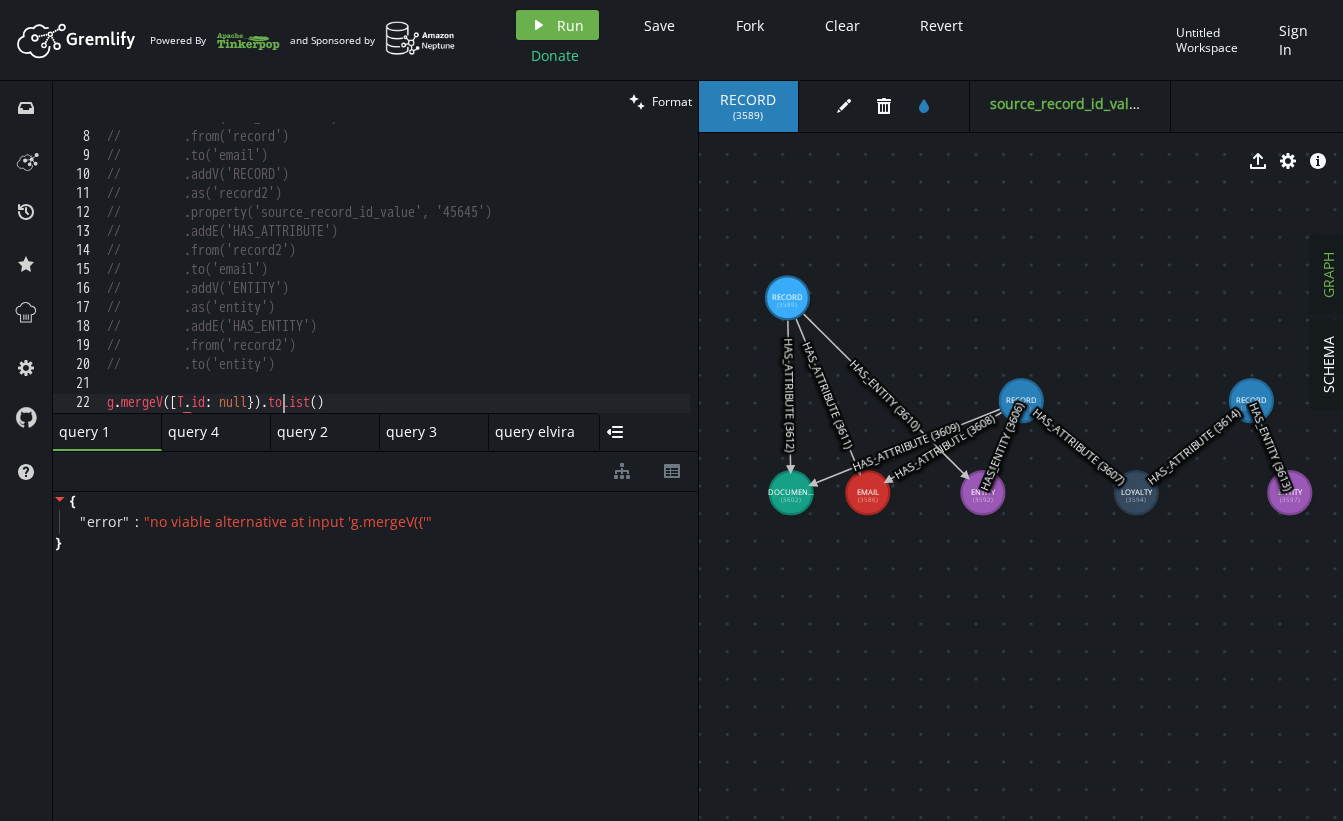 click on "//         .addE('HAS_ATTRIBUTE') //         .from('record') //         .to('email') //         .addV('RECORD') //         .as('record2') //         .property('source_record_id_value', '[NUMBER]') //         .addE('HAS_ATTRIBUTE') //         .from('record2') //         .to('email') //         .addV('ENTITY') //         .as('entity') //         .addE('HAS_ENTITY') //         .from('record2') //         .to('entity') g . mergeV ([ T . id :   null }) . toList ( )" at bounding box center [396, 273] 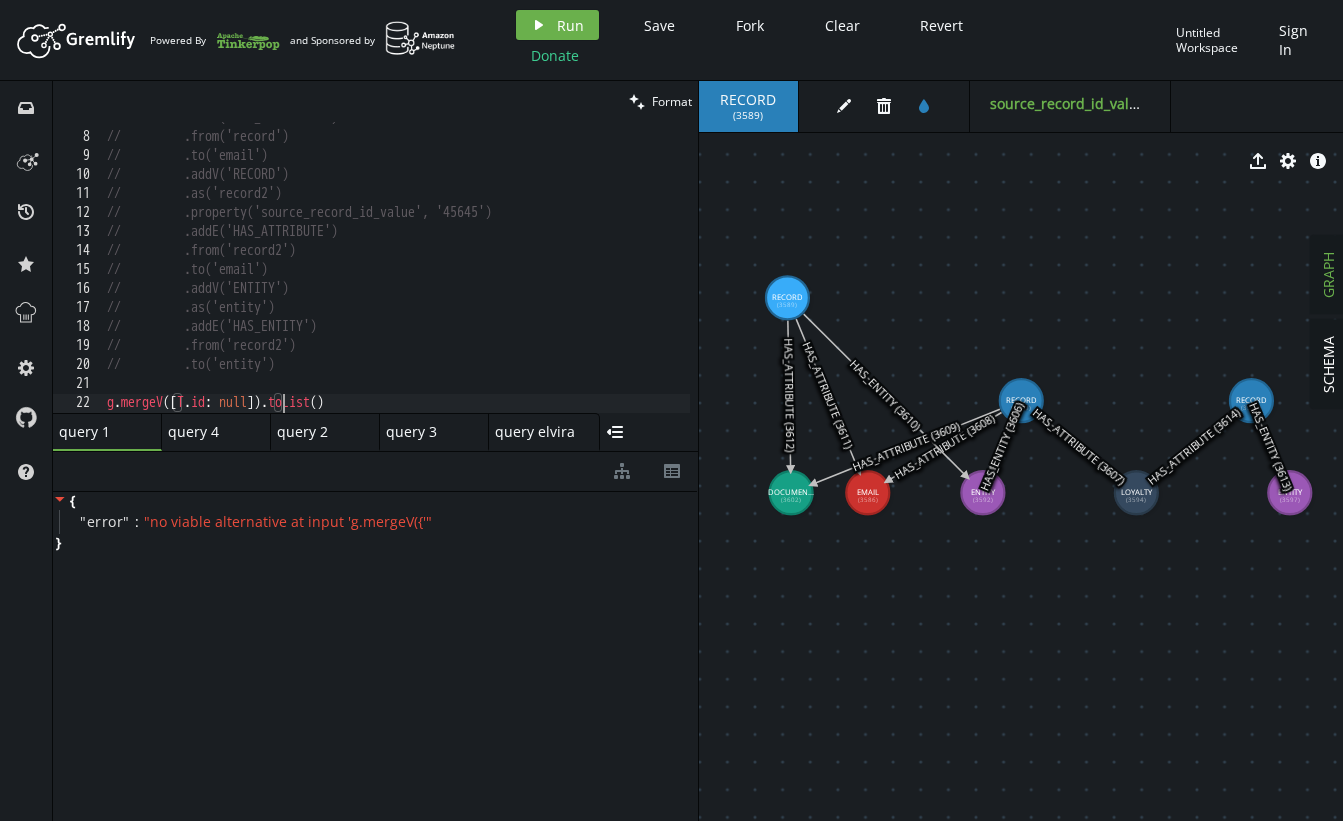 scroll, scrollTop: 0, scrollLeft: 177, axis: horizontal 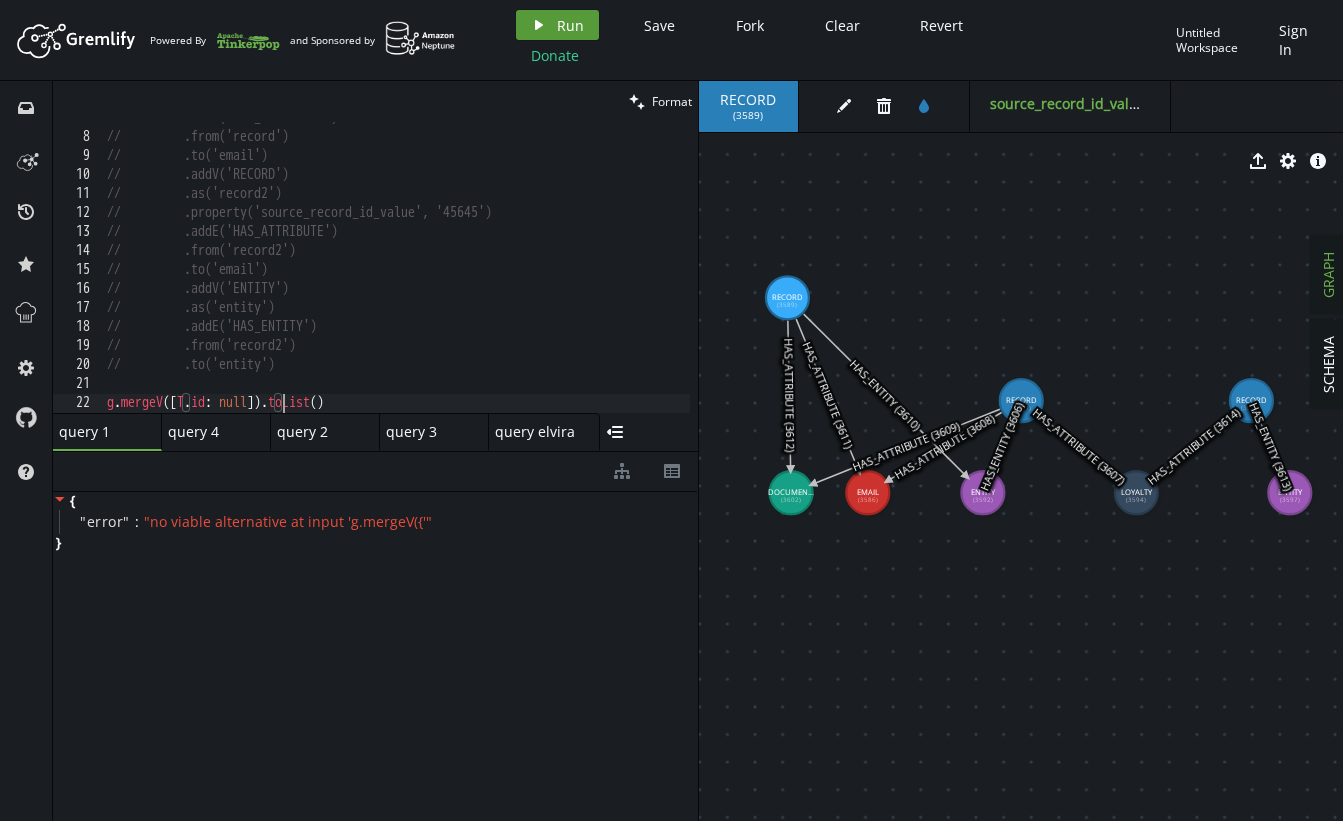 type on "g.mergeV([T.id: null]).toList()" 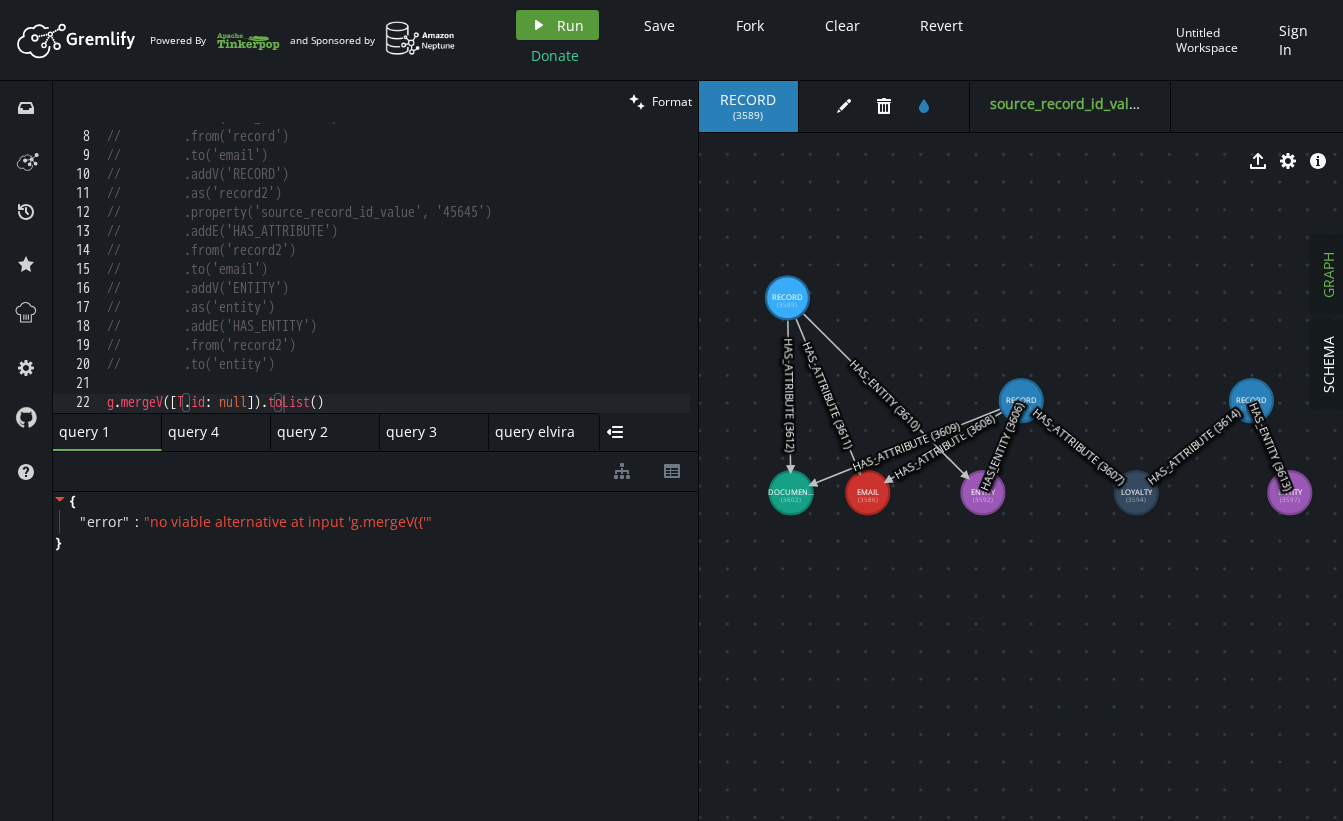 click on "Run" at bounding box center (570, 25) 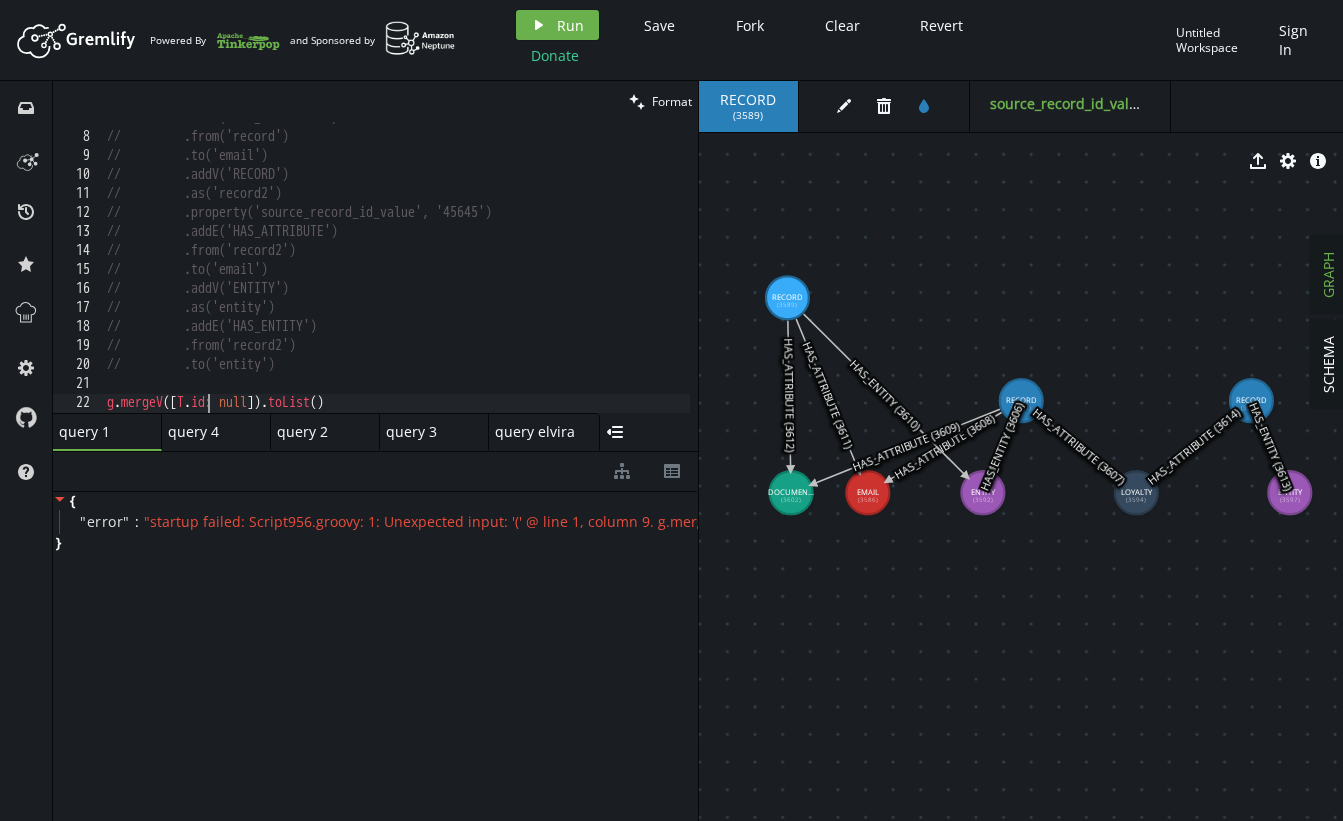 click on "//         .addE('HAS_ATTRIBUTE') //         .from('record') //         .to('email') //         .addV('RECORD') //         .as('record2') //         .property('source_record_id_value', '45645') //         .addE('HAS_ATTRIBUTE') //         .from('record2') //         .to('email') //         .addV('ENTITY') //         .as('entity') //         .addE('HAS_ENTITY') //         .from('record2') //         .to('entity') g . mergeV ([ T . id :   null ]) . toList ( )" at bounding box center (396, 273) 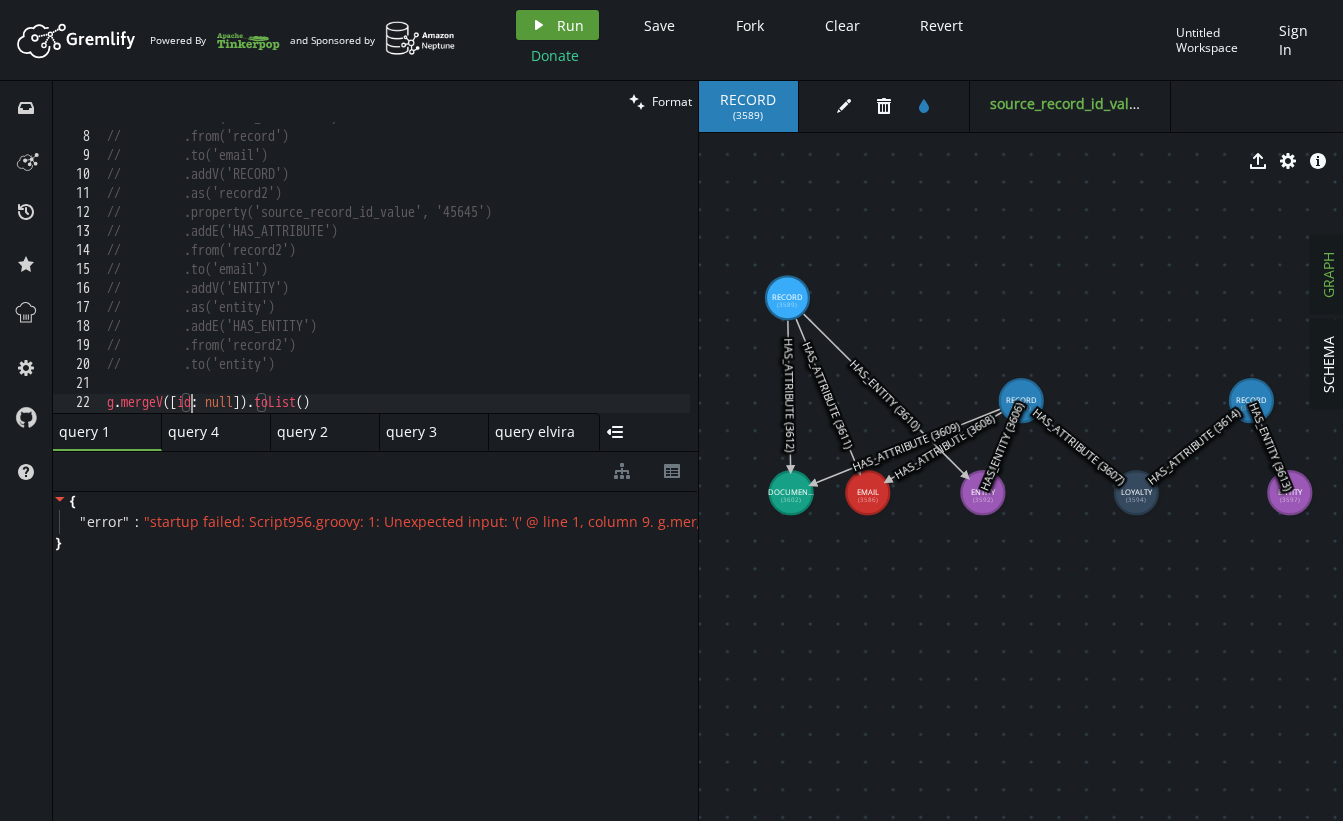 click on "Run" at bounding box center [570, 25] 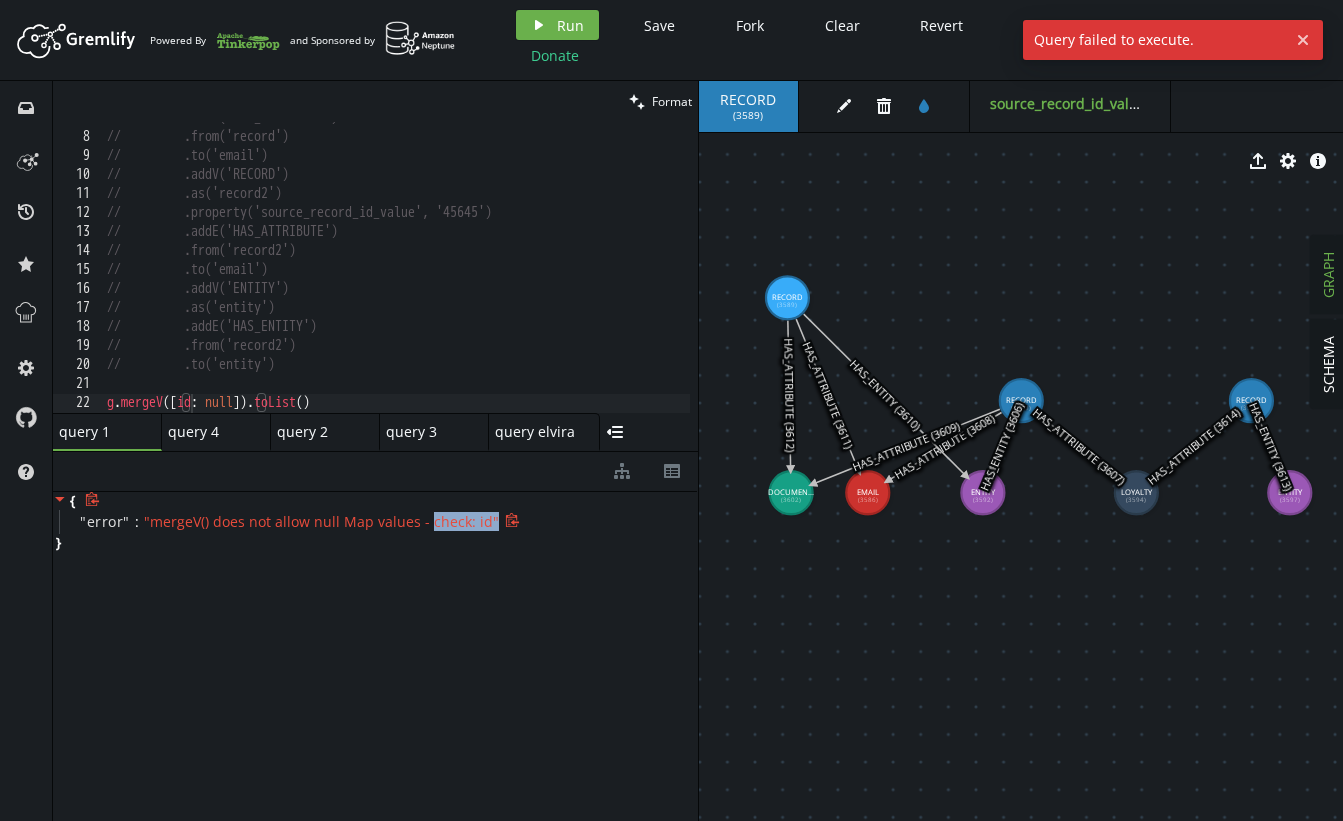 drag, startPoint x: 421, startPoint y: 523, endPoint x: 485, endPoint y: 523, distance: 64 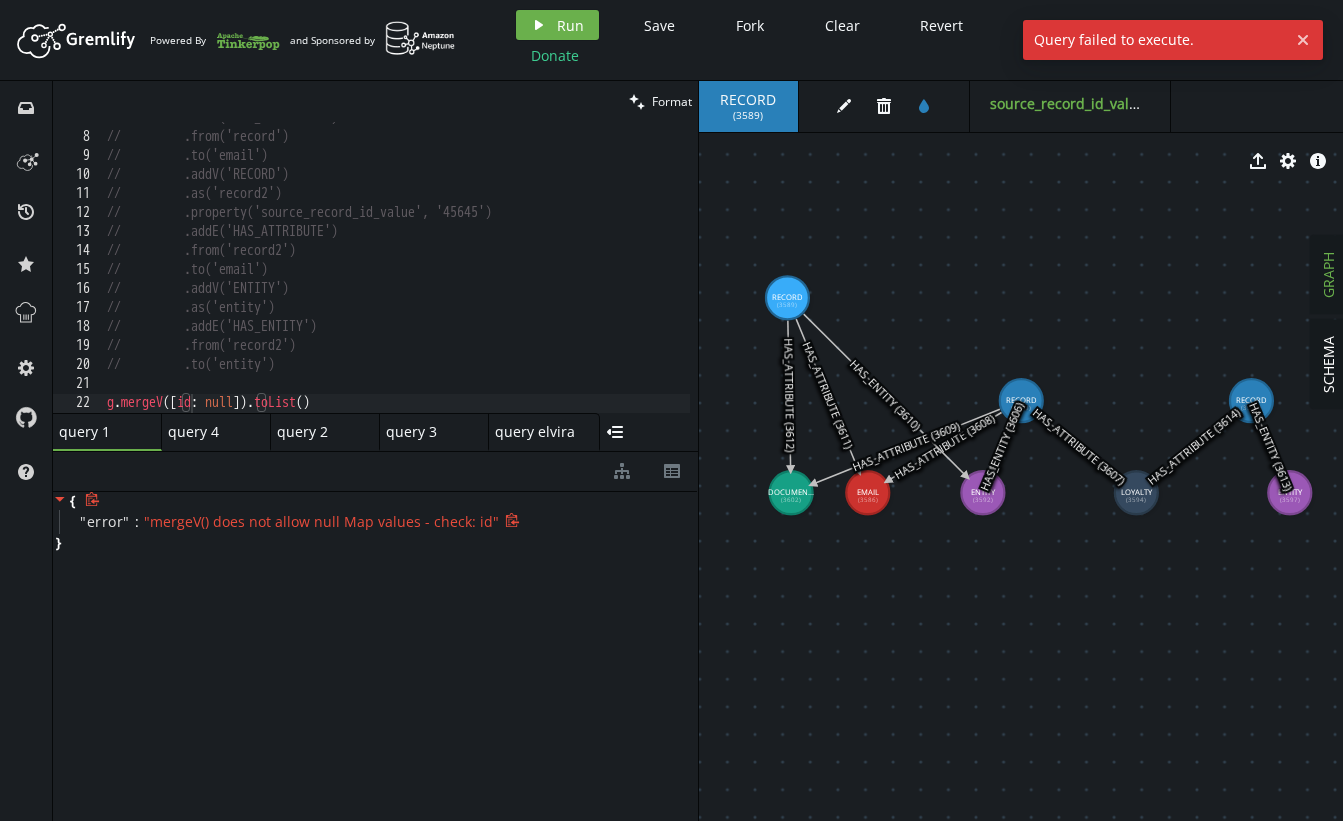 click on "" mergeV() does not allow null Map values - check: id "" at bounding box center (324, 522) 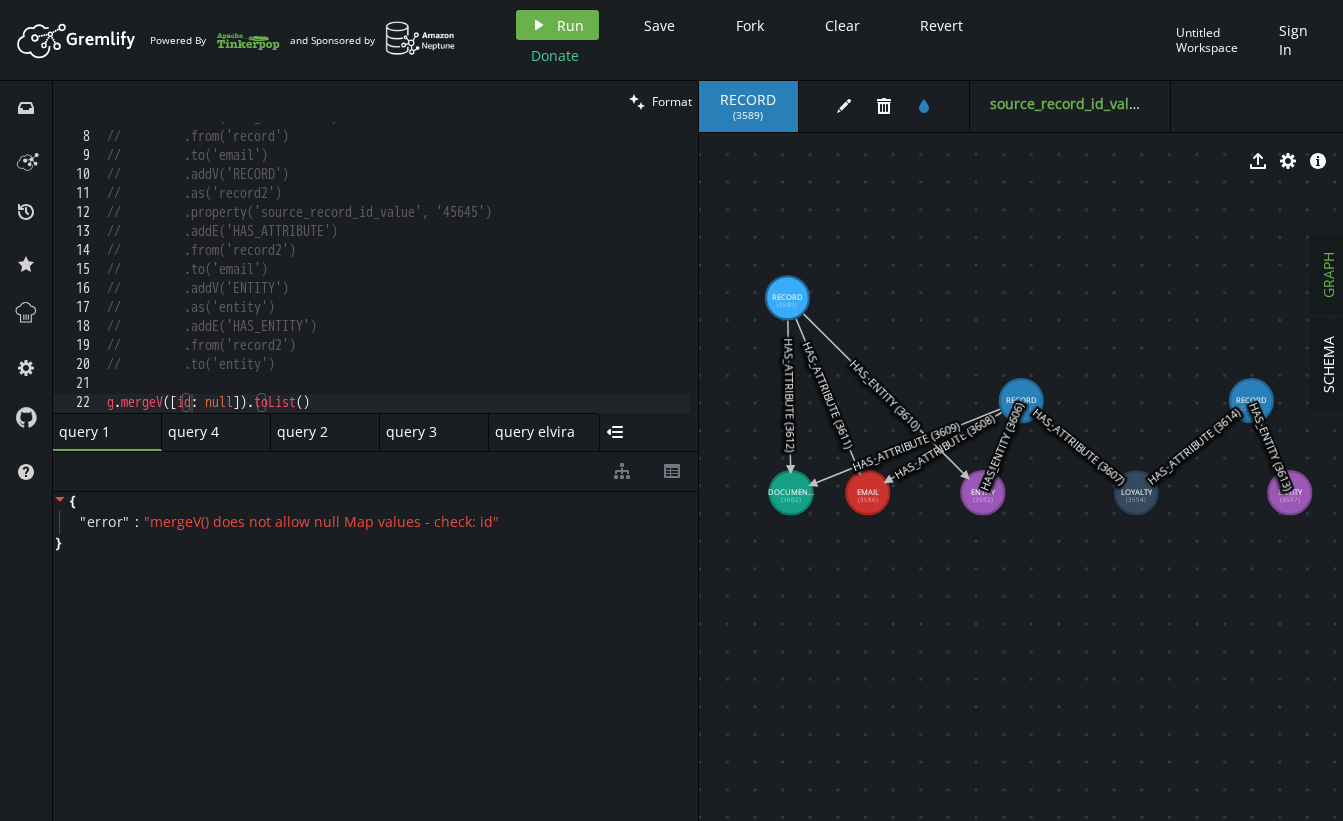 scroll, scrollTop: 0, scrollLeft: 0, axis: both 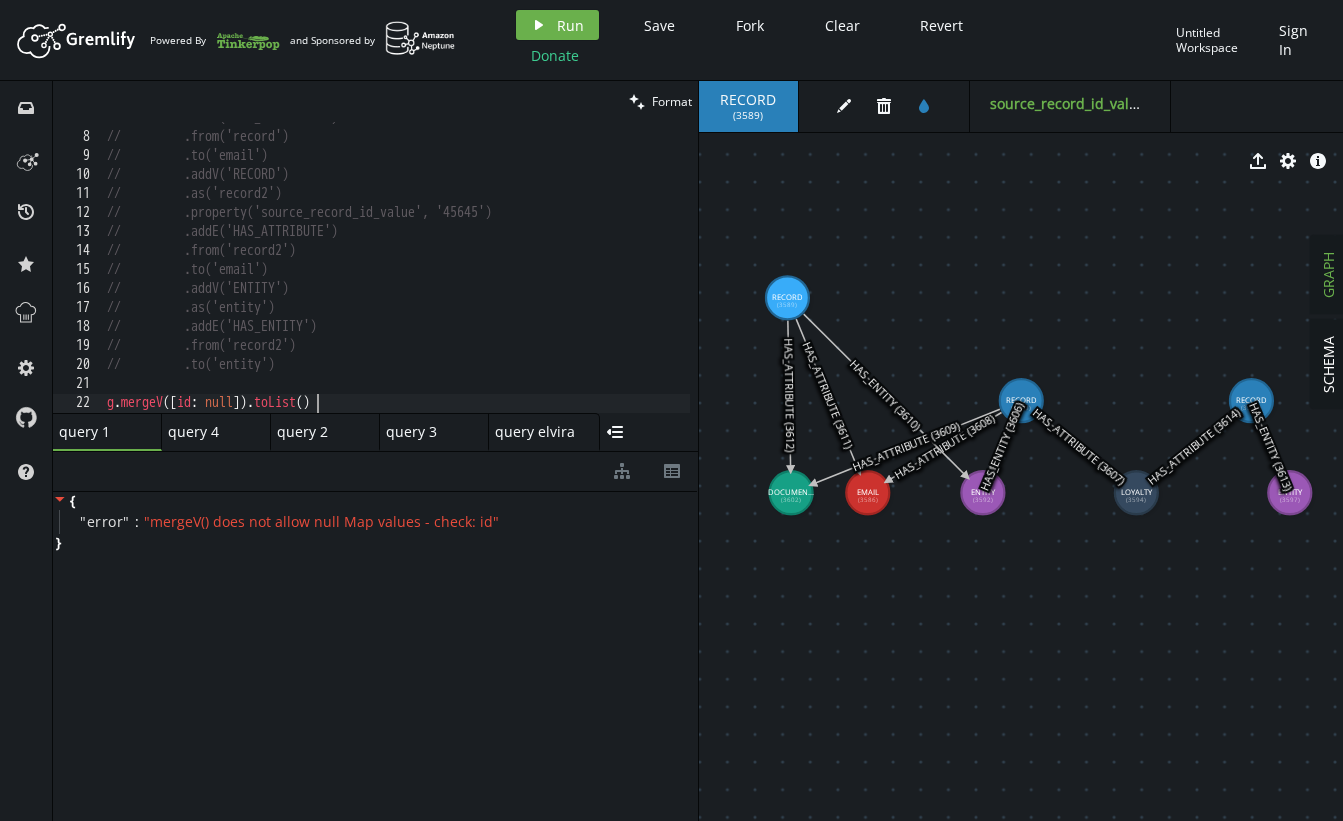 click on "//         .addE('HAS_ATTRIBUTE') //         .from('record') //         .to('email') //         .addV('RECORD') //         .as('record2') //         .property('source_record_id_value', '45645') //         .addE('HAS_ATTRIBUTE') //         .from('record2') //         .to('email') //         .addV('ENTITY') //         .as('entity') //         .addE('HAS_ENTITY') //         .from('record2') //         .to('entity') g . mergeV ([ id :   null ]) . toList ( )" at bounding box center [396, 273] 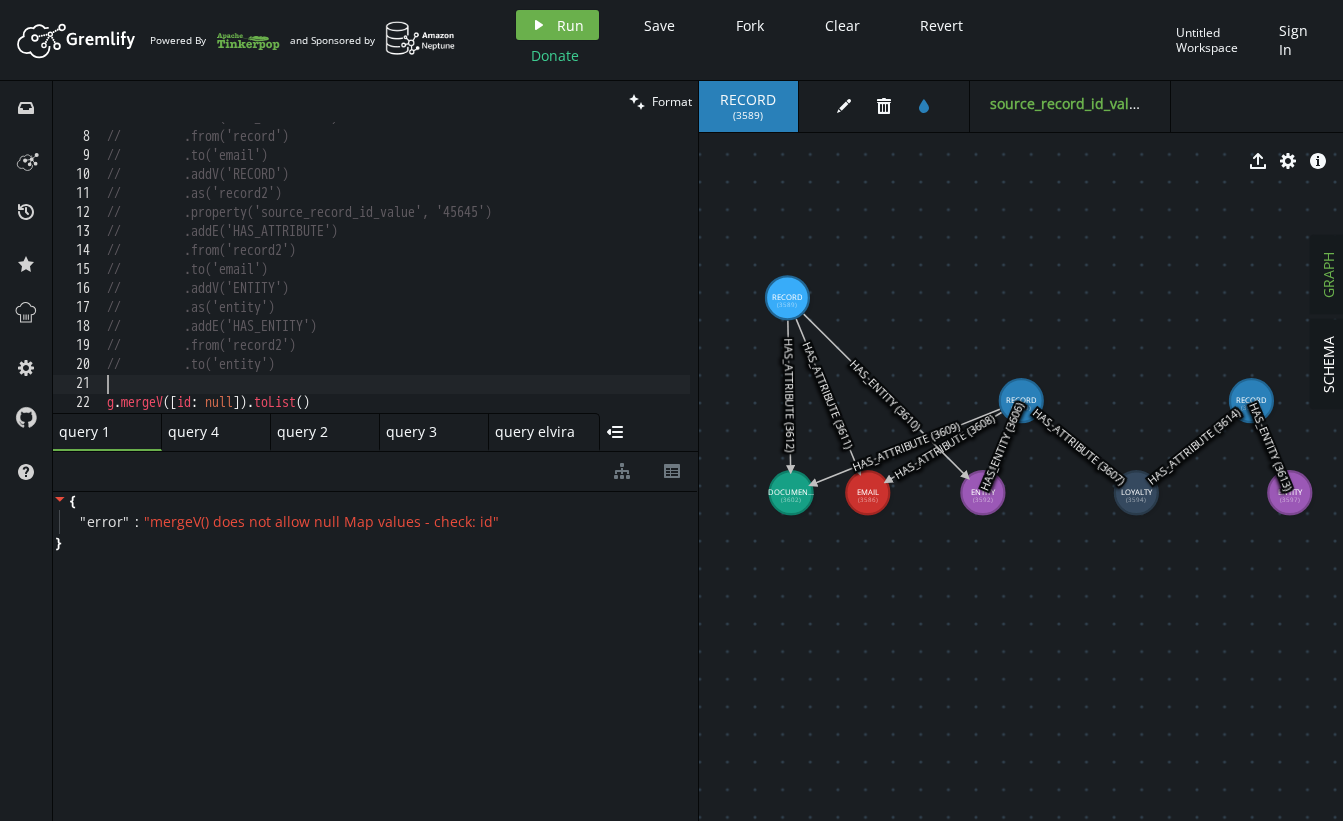 click on "//         .addE('HAS_ATTRIBUTE') //         .from('record') //         .to('email') //         .addV('RECORD') //         .as('record2') //         .property('source_record_id_value', '45645') //         .addE('HAS_ATTRIBUTE') //         .from('record2') //         .to('email') //         .addV('ENTITY') //         .as('entity') //         .addE('HAS_ENTITY') //         .from('record2') //         .to('entity') g . mergeV ([ id :   null ]) . toList ( )" at bounding box center (396, 273) 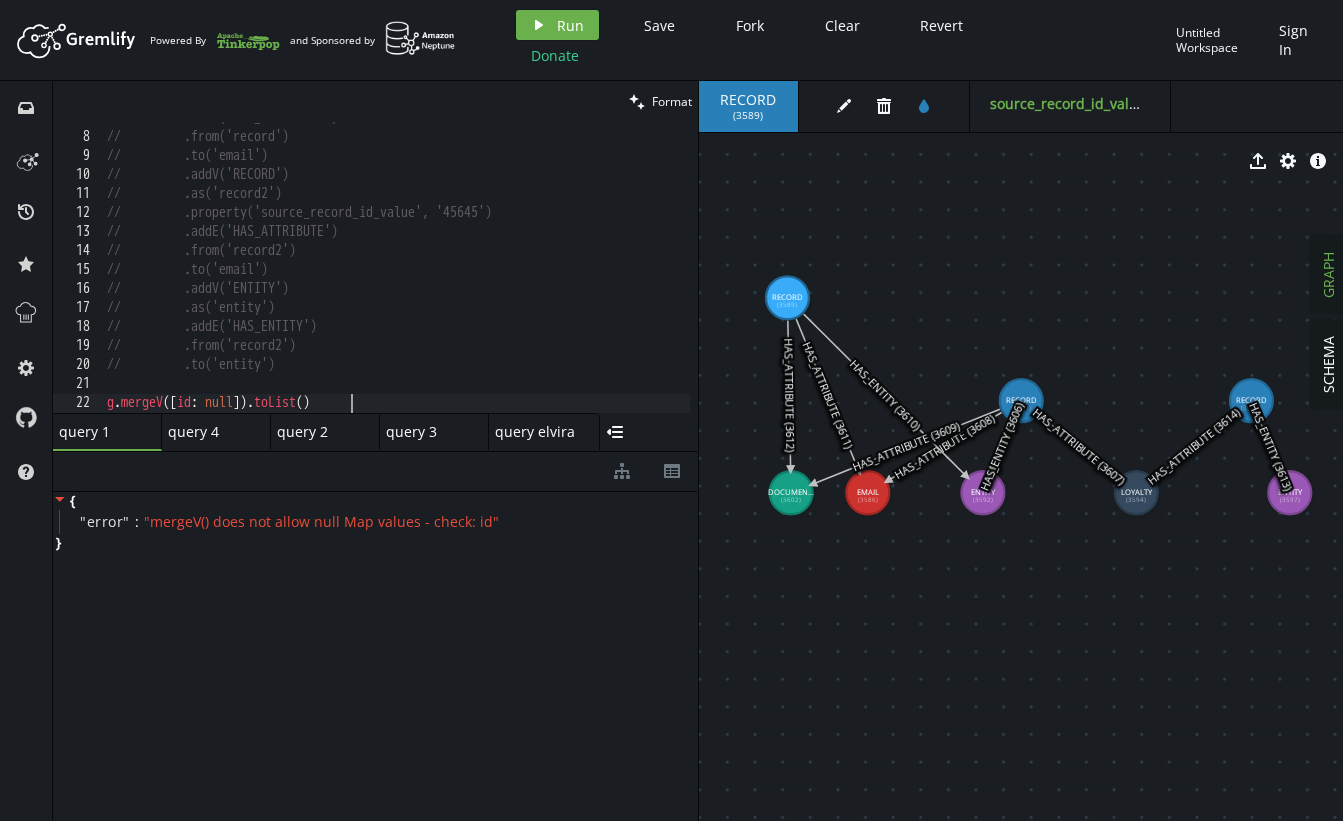 click on "//         .addE('HAS_ATTRIBUTE') //         .from('record') //         .to('email') //         .addV('RECORD') //         .as('record2') //         .property('source_record_id_value', '45645') //         .addE('HAS_ATTRIBUTE') //         .from('record2') //         .to('email') //         .addV('ENTITY') //         .as('entity') //         .addE('HAS_ENTITY') //         .from('record2') //         .to('entity') g . mergeV ([ id :   null ]) . toList ( )" at bounding box center (396, 273) 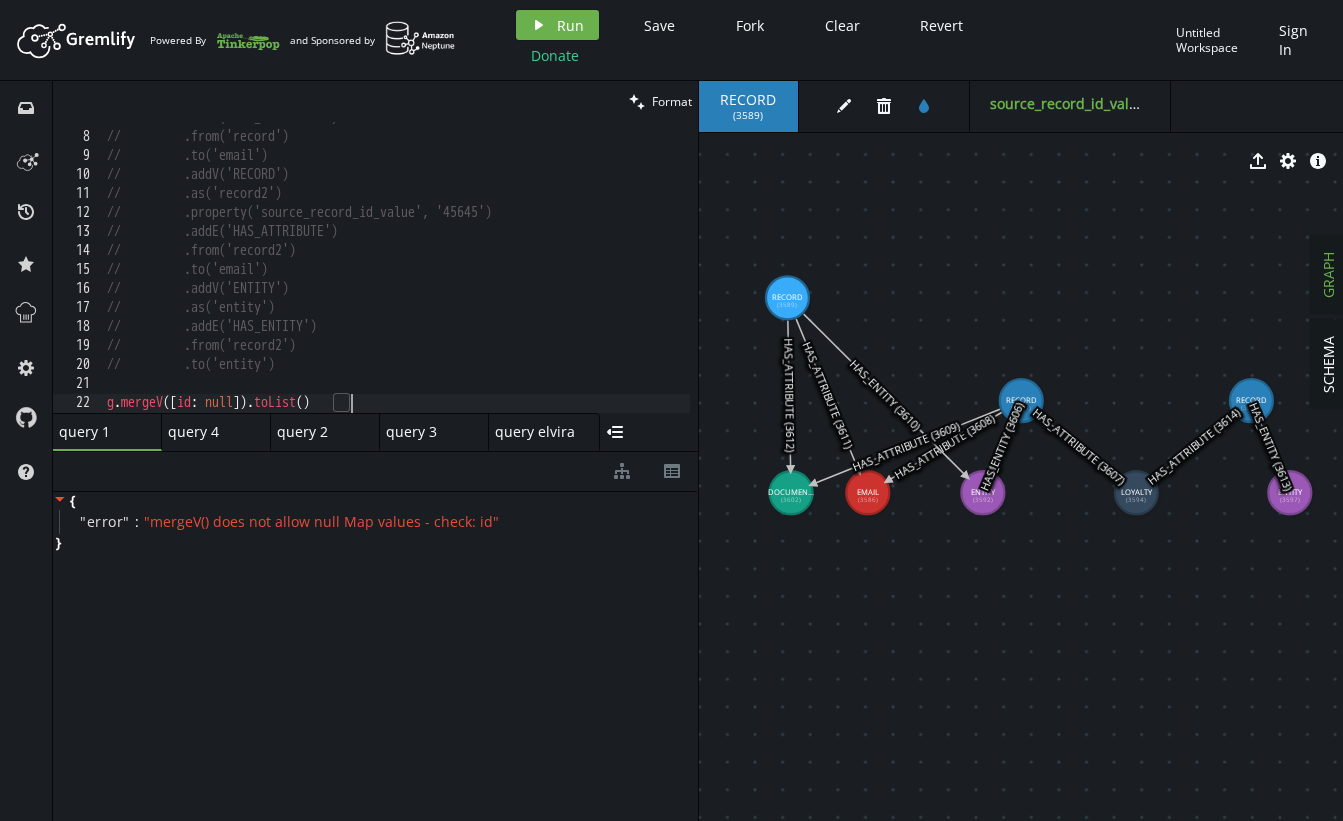 click on "//         .addE('HAS_ATTRIBUTE') //         .from('record') //         .to('email') //         .addV('RECORD') //         .as('record2') //         .property('source_record_id_value', '45645') //         .addE('HAS_ATTRIBUTE') //         .from('record2') //         .to('email') //         .addV('ENTITY') //         .as('entity') //         .addE('HAS_ENTITY') //         .from('record2') //         .to('entity') g . mergeV ([ id :   null ]) . toList ( )" at bounding box center [396, 273] 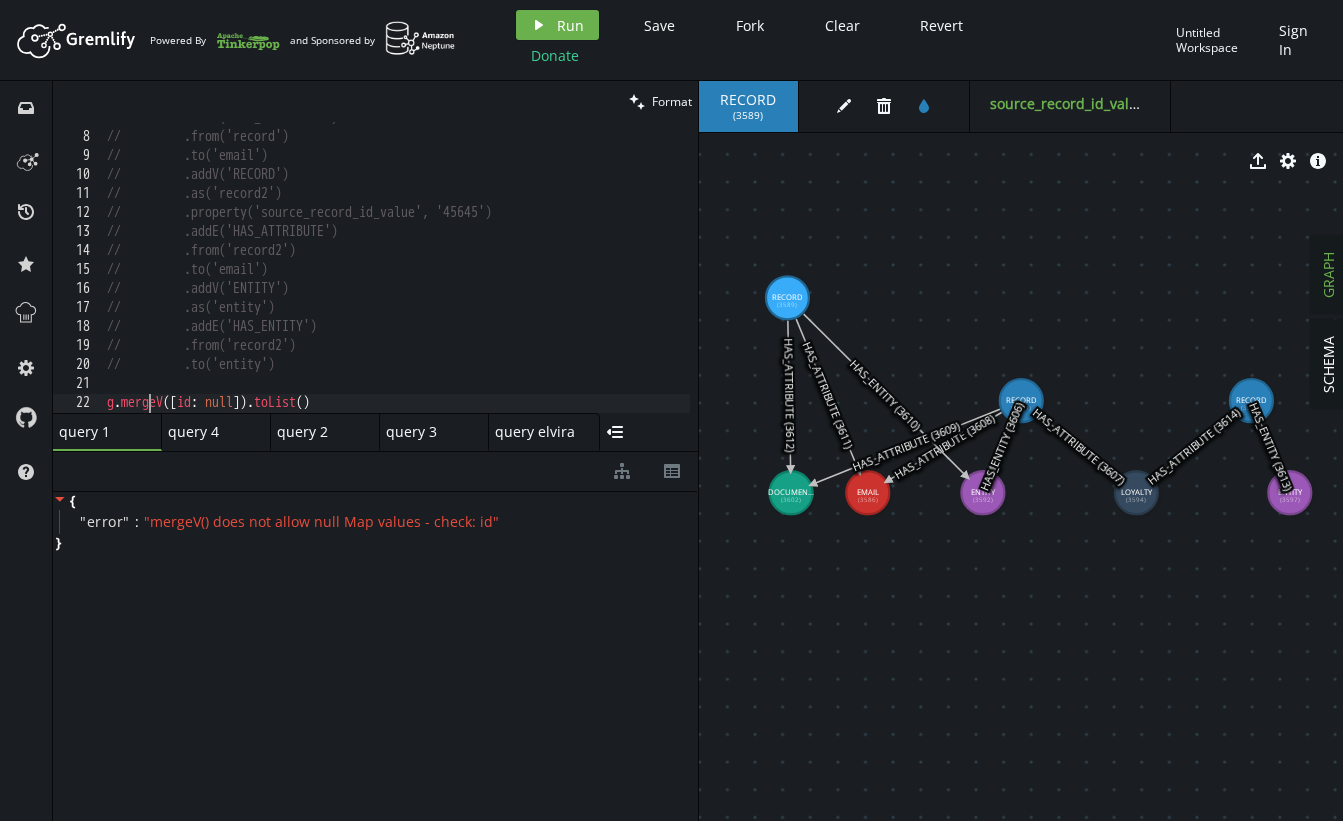 click on "//         .addE('HAS_ATTRIBUTE') //         .from('record') //         .to('email') //         .addV('RECORD') //         .as('record2') //         .property('source_record_id_value', '45645') //         .addE('HAS_ATTRIBUTE') //         .from('record2') //         .to('email') //         .addV('ENTITY') //         .as('entity') //         .addE('HAS_ENTITY') //         .from('record2') //         .to('entity') g . mergeV ([ id :   null ]) . toList ( )" at bounding box center [396, 273] 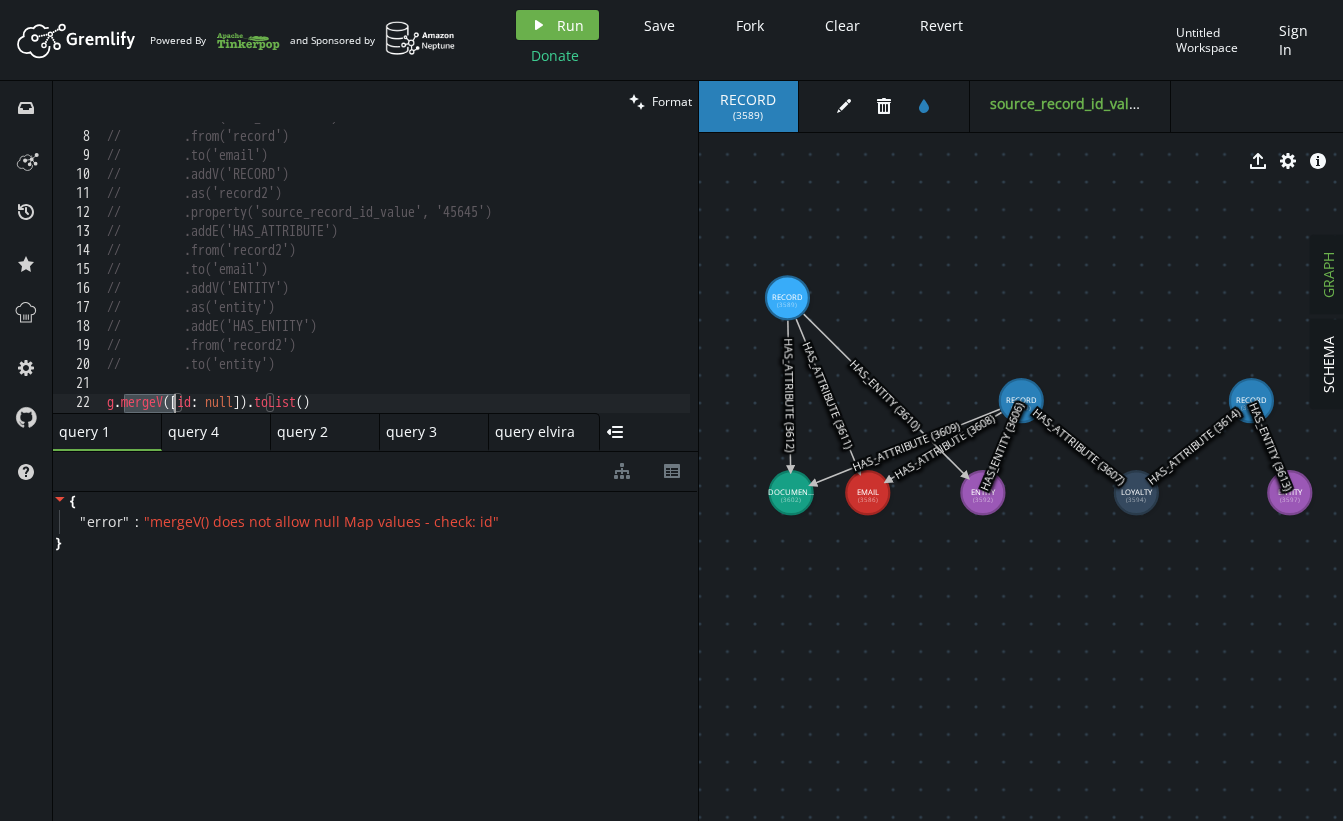 click on "//         .addE('HAS_ATTRIBUTE') //         .from('record') //         .to('email') //         .addV('RECORD') //         .as('record2') //         .property('source_record_id_value', '45645') //         .addE('HAS_ATTRIBUTE') //         .from('record2') //         .to('email') //         .addV('ENTITY') //         .as('entity') //         .addE('HAS_ENTITY') //         .from('record2') //         .to('entity') g . mergeV ([ id :   null ]) . toList ( )" at bounding box center (396, 273) 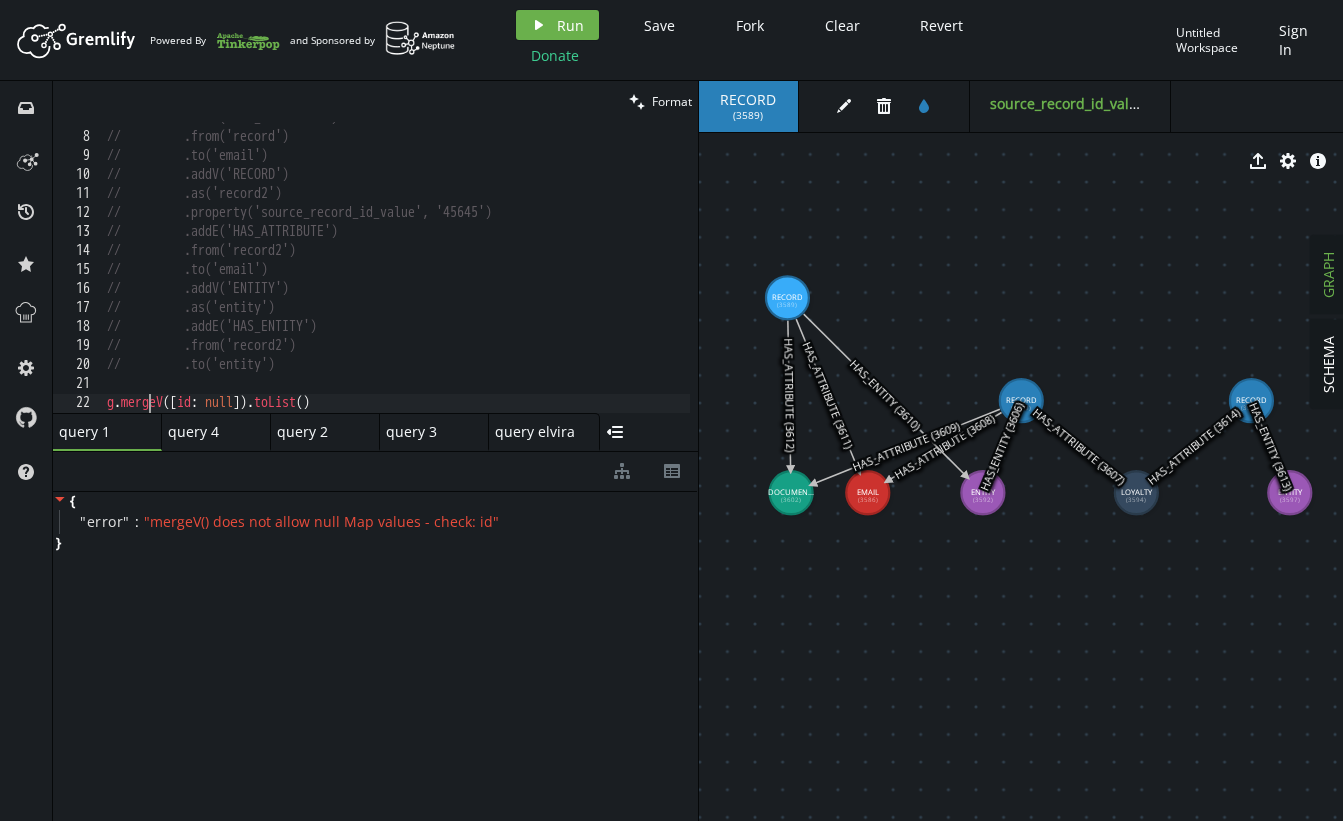 click on "//         .addE('HAS_ATTRIBUTE') //         .from('record') //         .to('email') //         .addV('RECORD') //         .as('record2') //         .property('source_record_id_value', '45645') //         .addE('HAS_ATTRIBUTE') //         .from('record2') //         .to('email') //         .addV('ENTITY') //         .as('entity') //         .addE('HAS_ENTITY') //         .from('record2') //         .to('entity') g . mergeV ([ id :   null ]) . toList ( )" at bounding box center (396, 273) 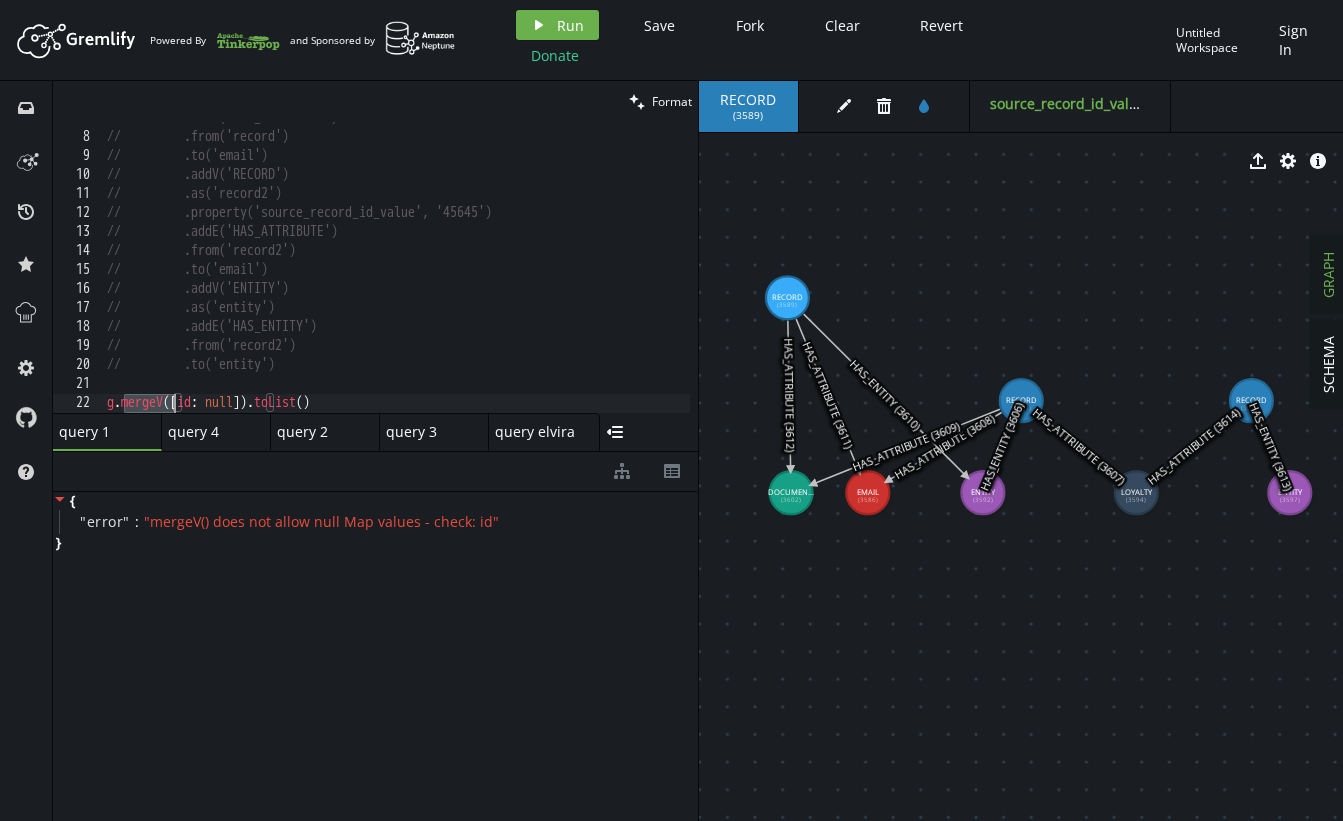 click on "//         .addE('HAS_ATTRIBUTE') //         .from('record') //         .to('email') //         .addV('RECORD') //         .as('record2') //         .property('source_record_id_value', '45645') //         .addE('HAS_ATTRIBUTE') //         .from('record2') //         .to('email') //         .addV('ENTITY') //         .as('entity') //         .addE('HAS_ENTITY') //         .from('record2') //         .to('entity') g . mergeV ([ id :   null ]) . toList ( )" at bounding box center (396, 273) 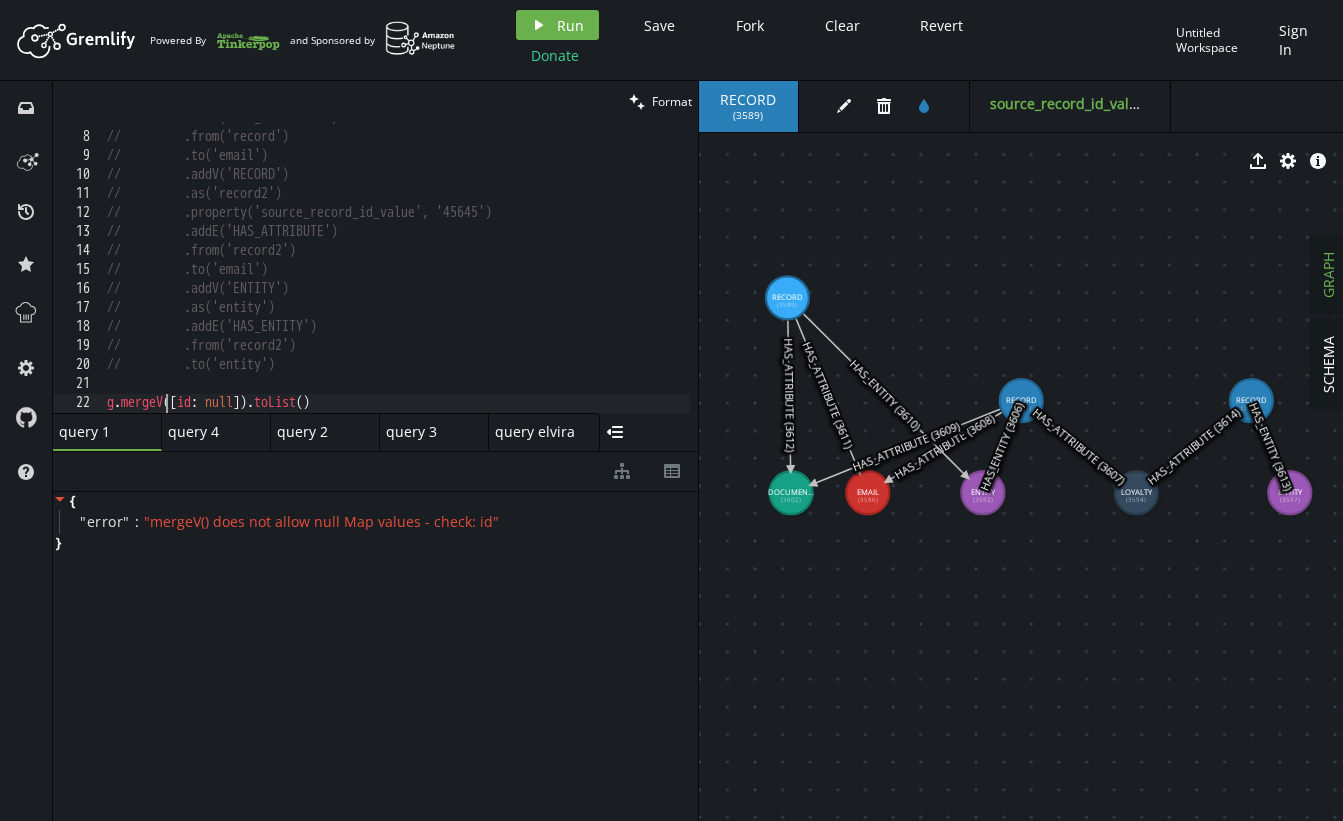 click on "//         .addE('HAS_ATTRIBUTE') //         .from('record') //         .to('email') //         .addV('RECORD') //         .as('record2') //         .property('source_record_id_value', '45645') //         .addE('HAS_ATTRIBUTE') //         .from('record2') //         .to('email') //         .addV('ENTITY') //         .as('entity') //         .addE('HAS_ENTITY') //         .from('record2') //         .to('entity') g . mergeV ([ id :   null ]) . toList ( )" at bounding box center [396, 273] 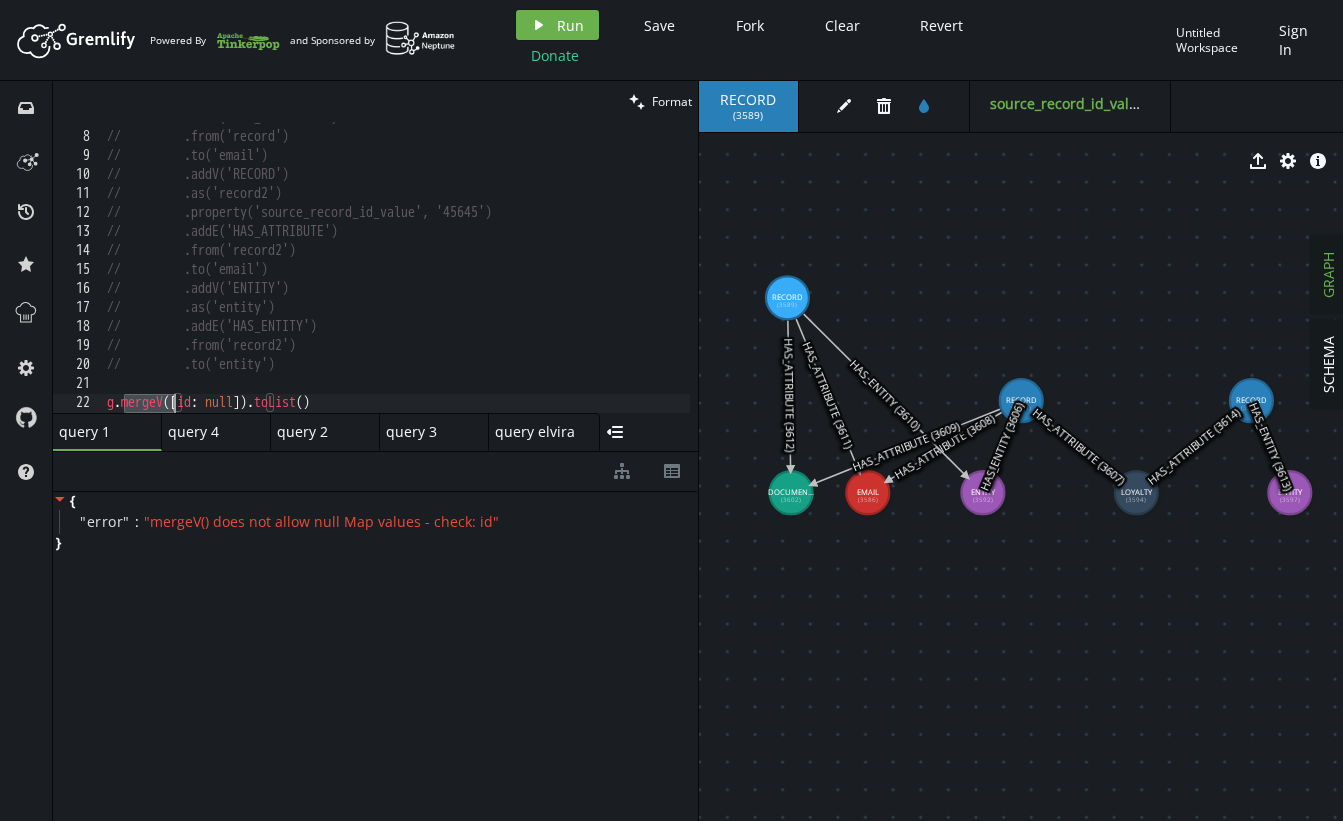 click on "//         .addE('HAS_ATTRIBUTE') //         .from('record') //         .to('email') //         .addV('RECORD') //         .as('record2') //         .property('source_record_id_value', '45645') //         .addE('HAS_ATTRIBUTE') //         .from('record2') //         .to('email') //         .addV('ENTITY') //         .as('entity') //         .addE('HAS_ENTITY') //         .from('record2') //         .to('entity') g . mergeV ([ id :   null ]) . toList ( )" at bounding box center (396, 273) 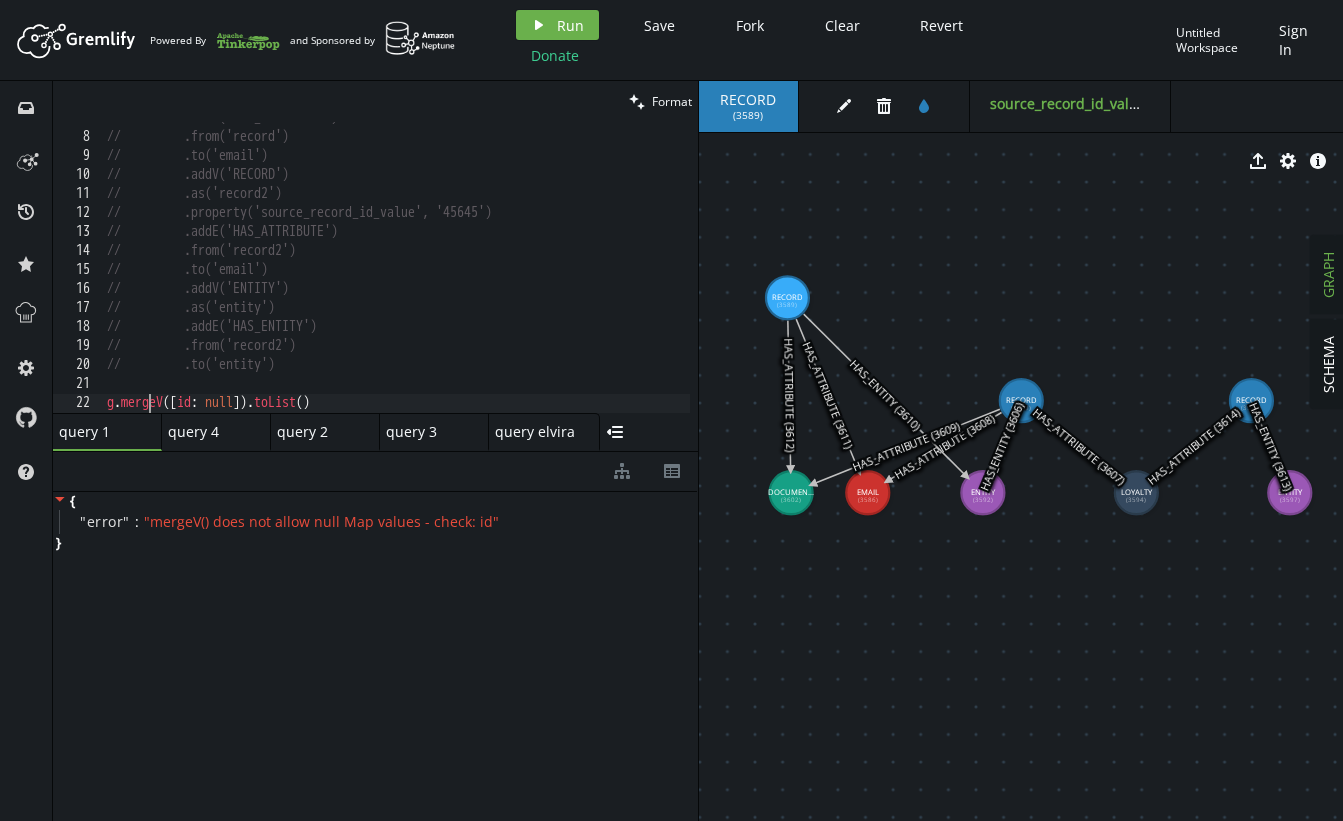 click on "//         .addE('HAS_ATTRIBUTE') //         .from('record') //         .to('email') //         .addV('RECORD') //         .as('record2') //         .property('source_record_id_value', '45645') //         .addE('HAS_ATTRIBUTE') //         .from('record2') //         .to('email') //         .addV('ENTITY') //         .as('entity') //         .addE('HAS_ENTITY') //         .from('record2') //         .to('entity') g . mergeV ([ id :   null ]) . toList ( )" at bounding box center (396, 273) 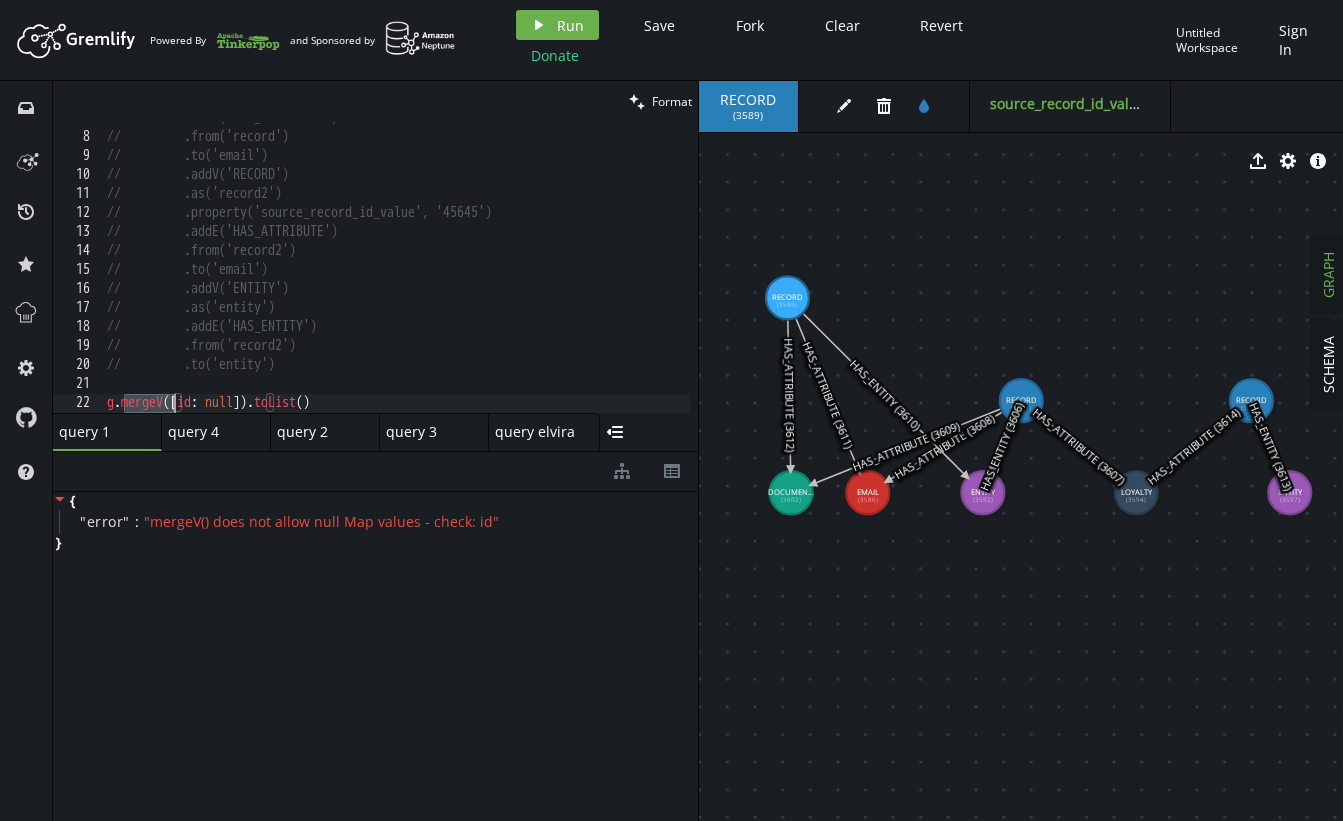 click on "//         .addE('HAS_ATTRIBUTE') //         .from('record') //         .to('email') //         .addV('RECORD') //         .as('record2') //         .property('source_record_id_value', '45645') //         .addE('HAS_ATTRIBUTE') //         .from('record2') //         .to('email') //         .addV('ENTITY') //         .as('entity') //         .addE('HAS_ENTITY') //         .from('record2') //         .to('entity') g . mergeV ([ id :   null ]) . toList ( )" at bounding box center (396, 273) 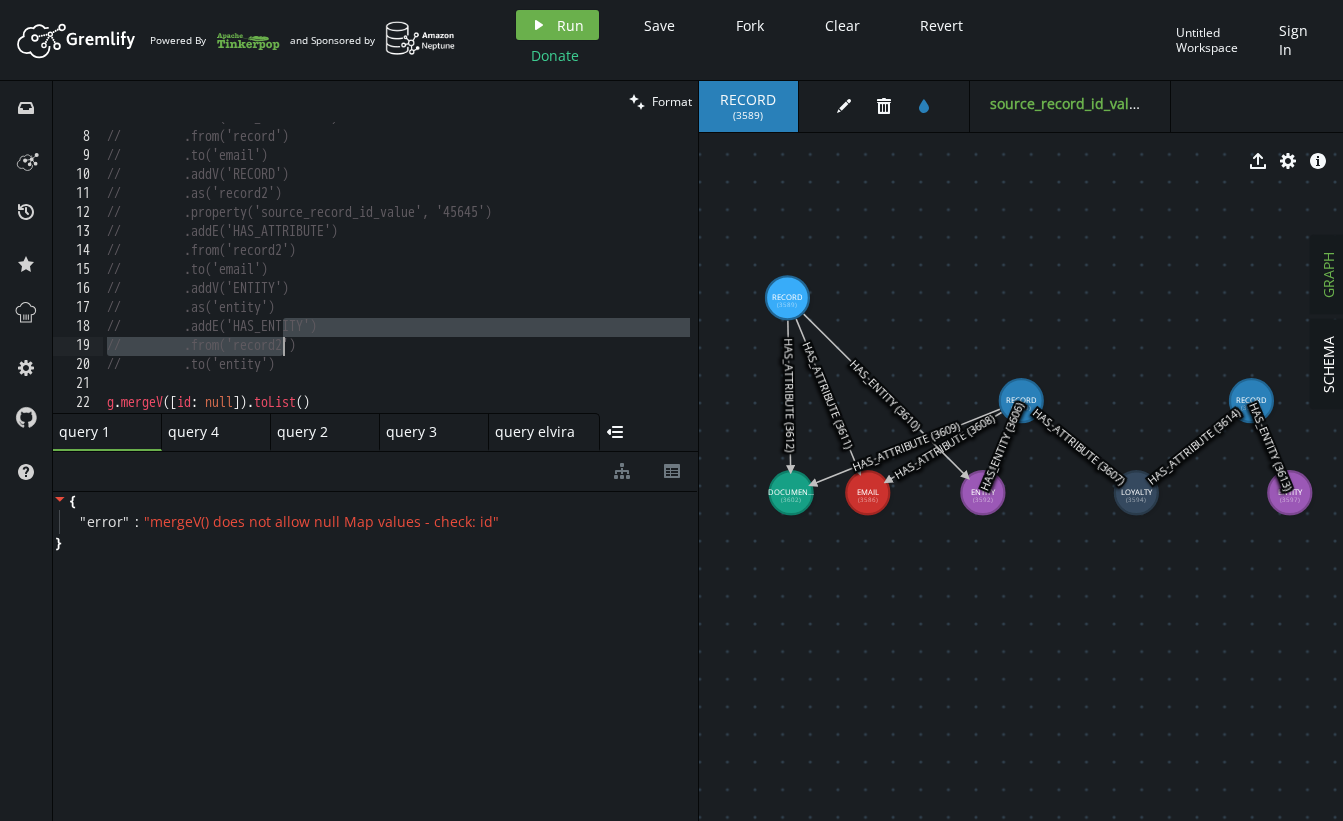 click on "//         .addE('HAS_ATTRIBUTE') //         .from('record') //         .to('email') //         .addV('RECORD') //         .as('record2') //         .property('source_record_id_value', '45645') //         .addE('HAS_ATTRIBUTE') //         .from('record2') //         .to('email') //         .addV('ENTITY') //         .as('entity') //         .addE('HAS_ENTITY') //         .from('record2') //         .to('entity') g . mergeV ([ id :   null ]) . toList ( )" at bounding box center [396, 273] 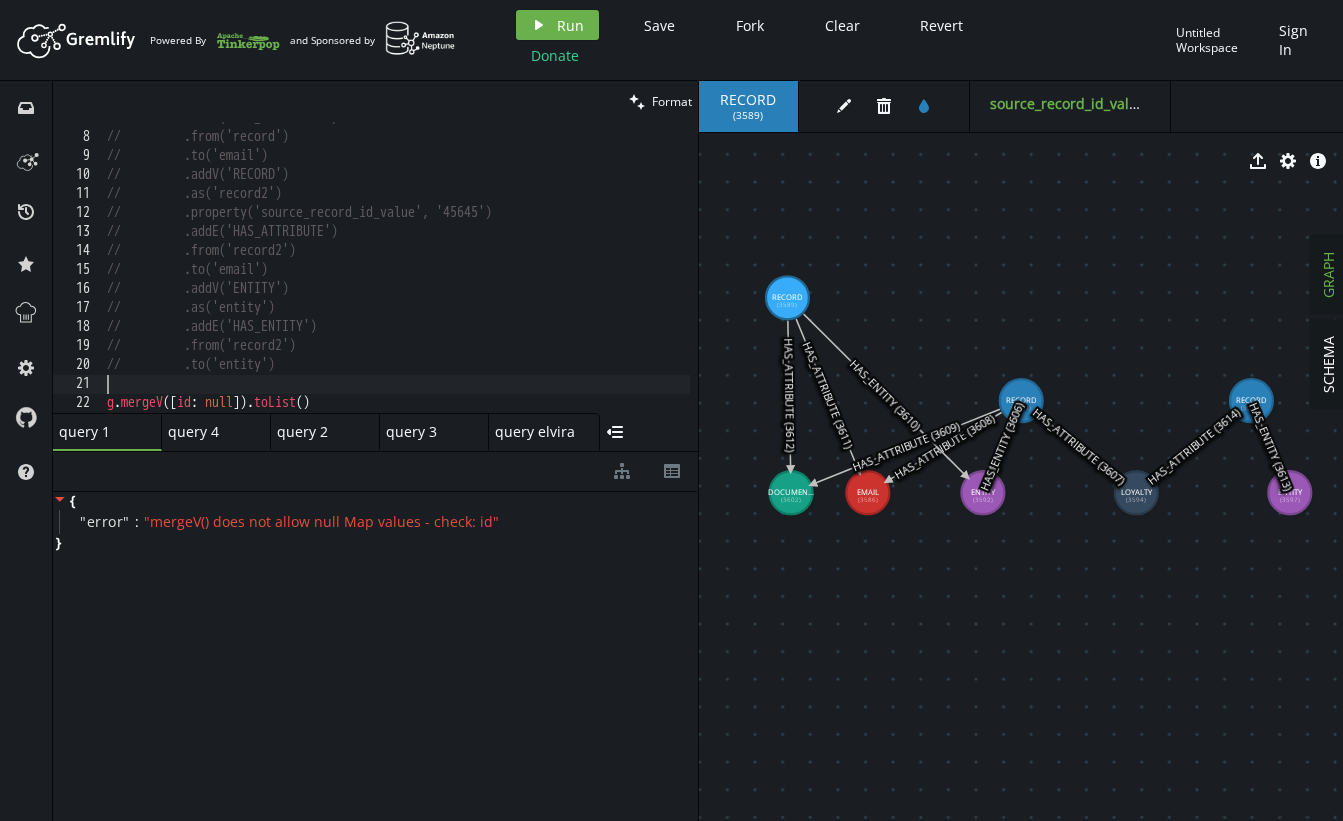 click on "//         .addE('HAS_ATTRIBUTE') //         .from('record') //         .to('email') //         .addV('RECORD') //         .as('record2') //         .property('source_record_id_value', '45645') //         .addE('HAS_ATTRIBUTE') //         .from('record2') //         .to('email') //         .addV('ENTITY') //         .as('entity') //         .addE('HAS_ENTITY') //         .from('record2') //         .to('entity') g . mergeV ([ id :   null ]) . toList ( )" at bounding box center (396, 273) 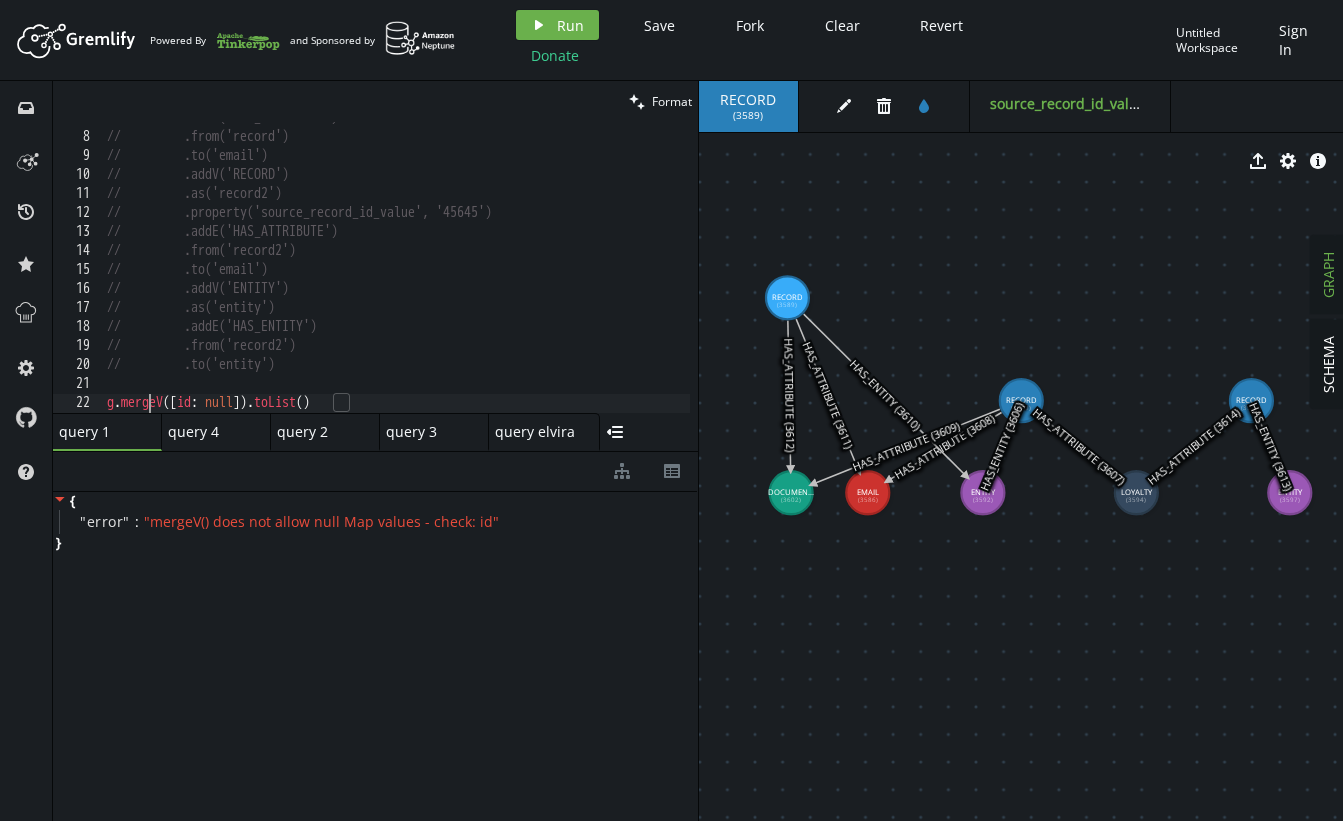 click on "//         .addE('HAS_ATTRIBUTE') //         .from('record') //         .to('email') //         .addV('RECORD') //         .as('record2') //         .property('source_record_id_value', '45645') //         .addE('HAS_ATTRIBUTE') //         .from('record2') //         .to('email') //         .addV('ENTITY') //         .as('entity') //         .addE('HAS_ENTITY') //         .from('record2') //         .to('entity') g . mergeV ([ id :   null ]) . toList ( )" at bounding box center [396, 273] 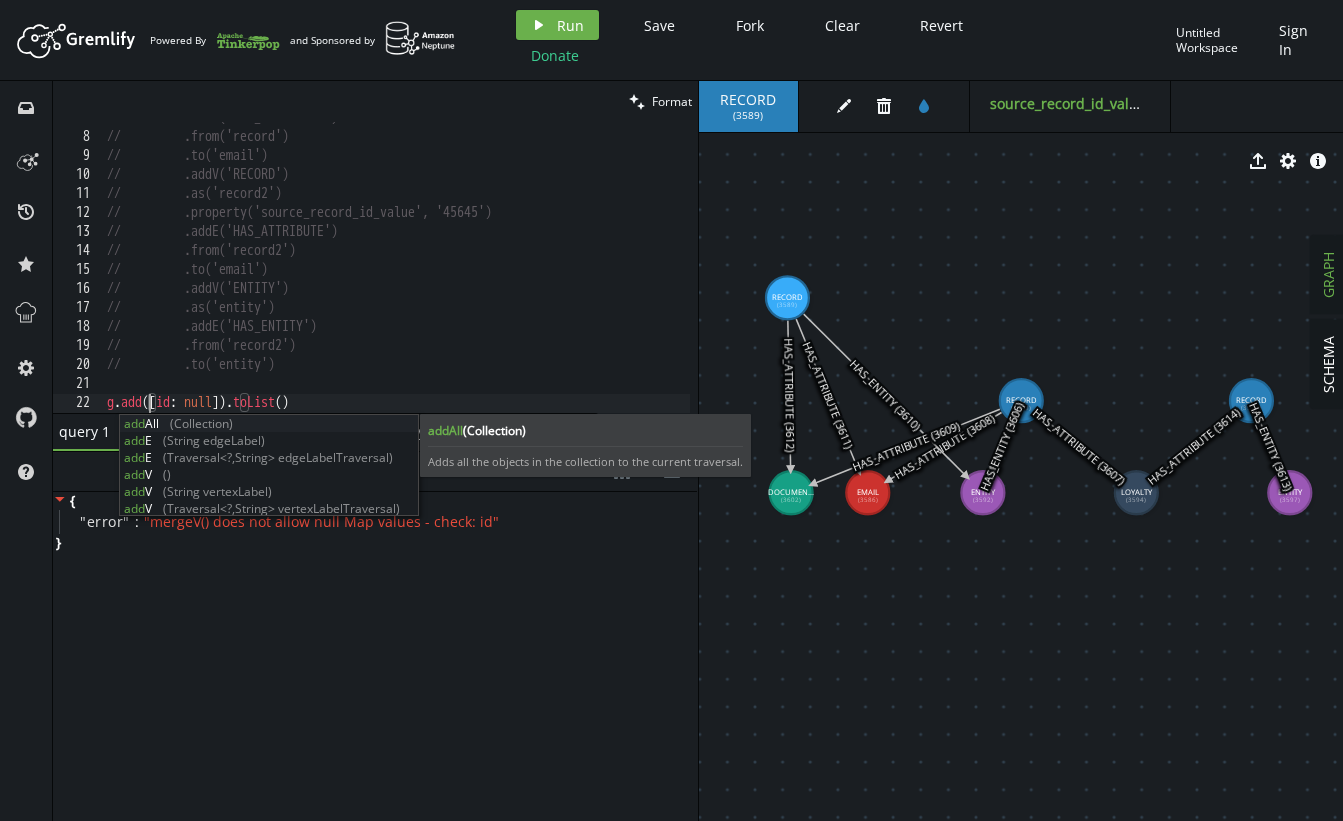 scroll, scrollTop: 0, scrollLeft: 50, axis: horizontal 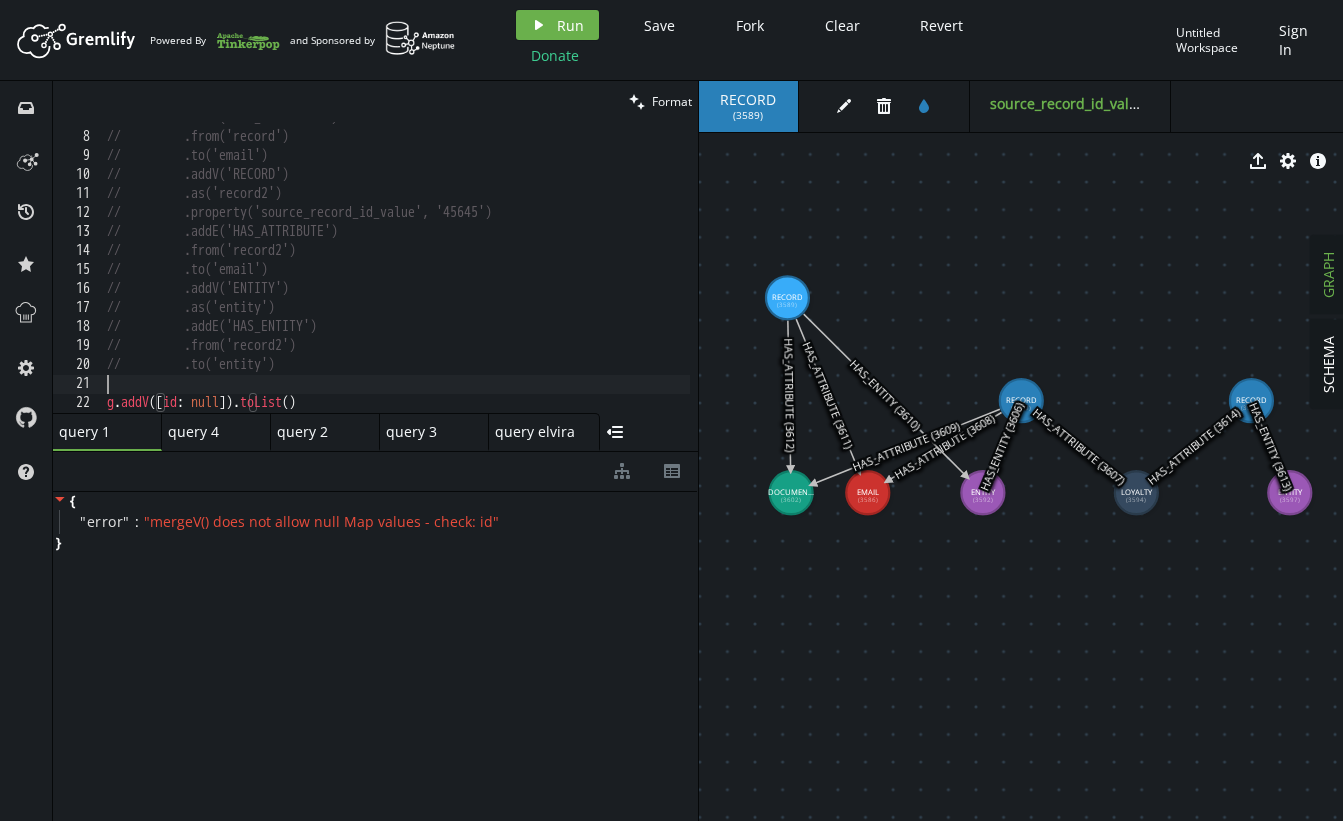 click on "//         .addE('HAS_ATTRIBUTE') //         .from('record') //         .to('email') //         .addV('RECORD') //         .as('record2') //         .property('source_record_id_value', '45645') //         .addE('HAS_ATTRIBUTE') //         .from('record2') //         .to('email') //         .addV('ENTITY') //         .as('entity') //         .addE('HAS_ENTITY') //         .from('record2') //         .to('entity') g . addV ([ id :   null ]) . toList ( )" at bounding box center [396, 273] 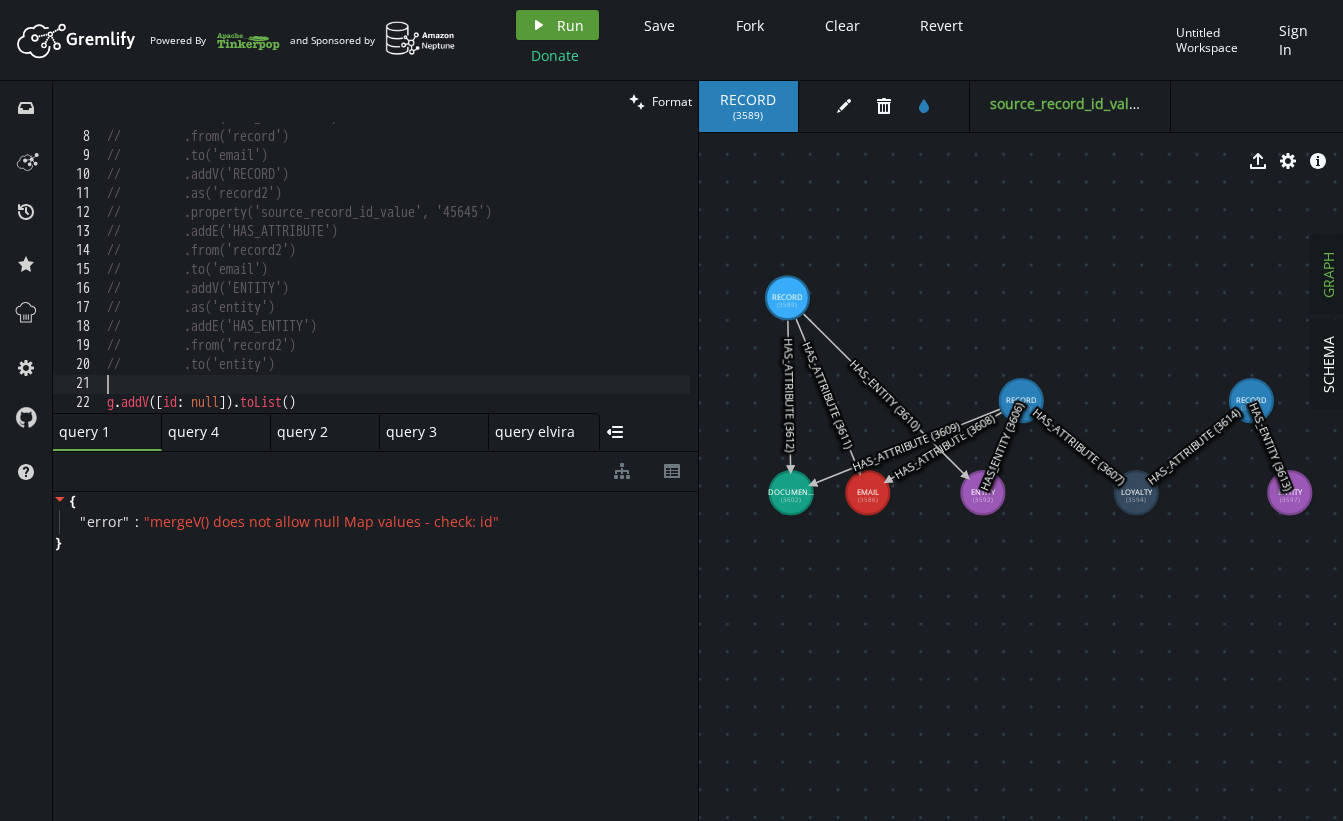 click on "Run" at bounding box center [570, 25] 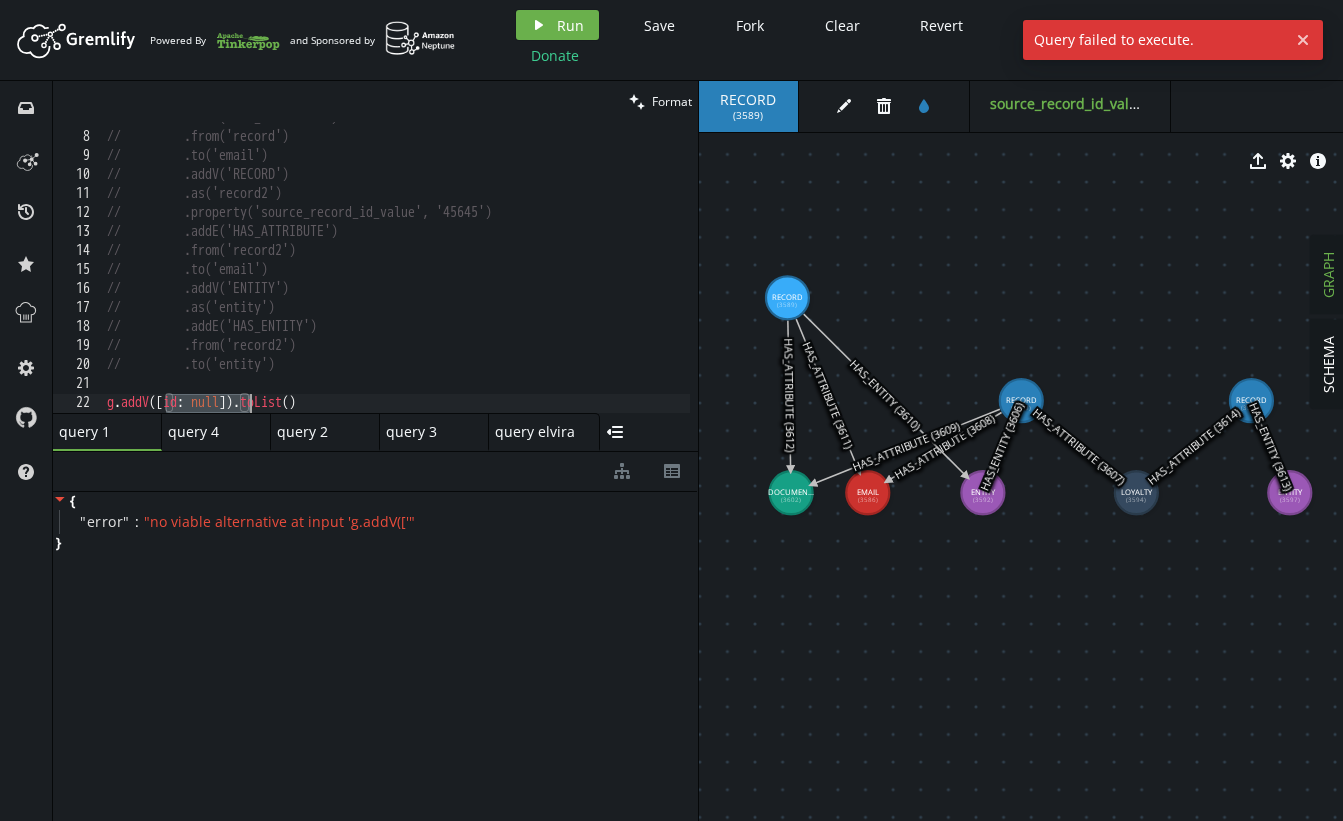 drag, startPoint x: 165, startPoint y: 401, endPoint x: 247, endPoint y: 400, distance: 82.006096 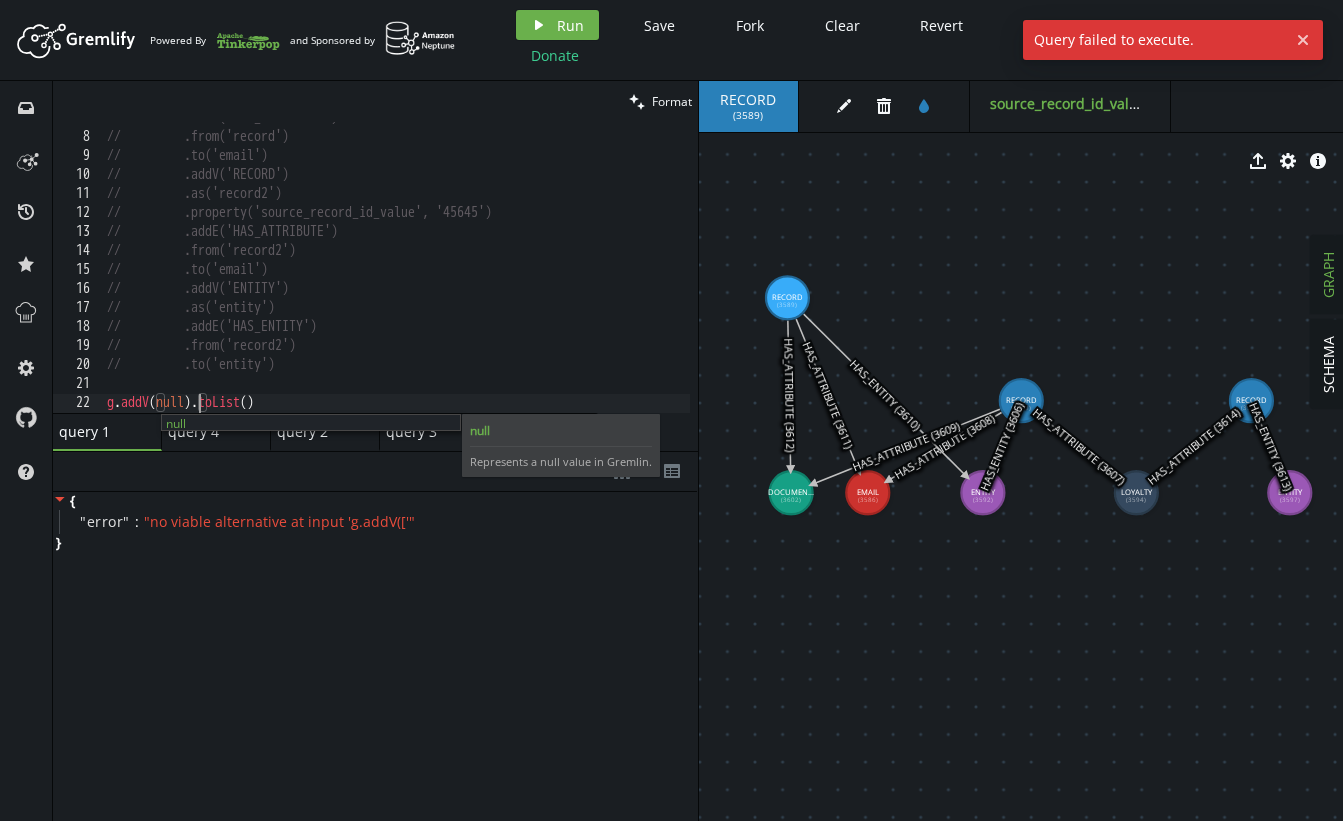 scroll, scrollTop: 0, scrollLeft: 92, axis: horizontal 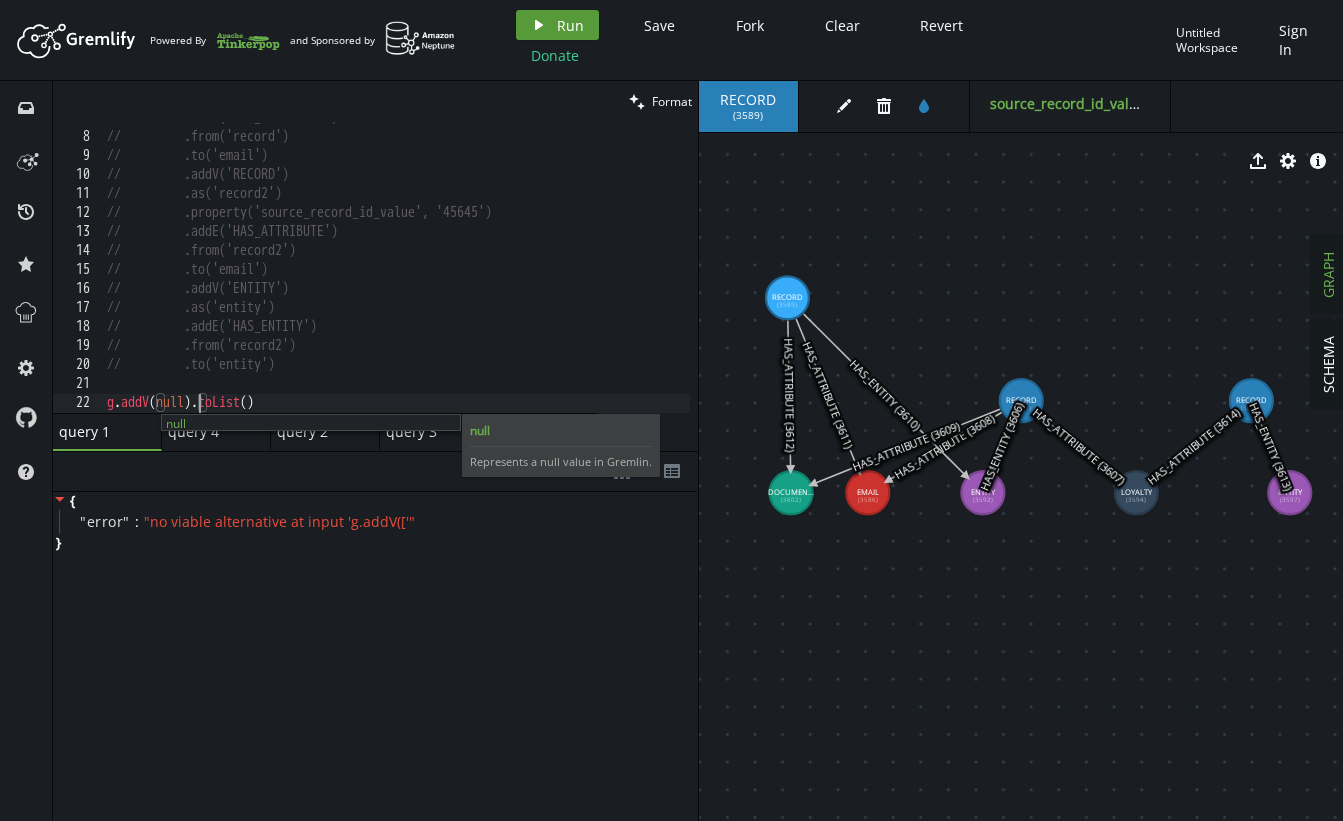 click on "play Run" at bounding box center (557, 25) 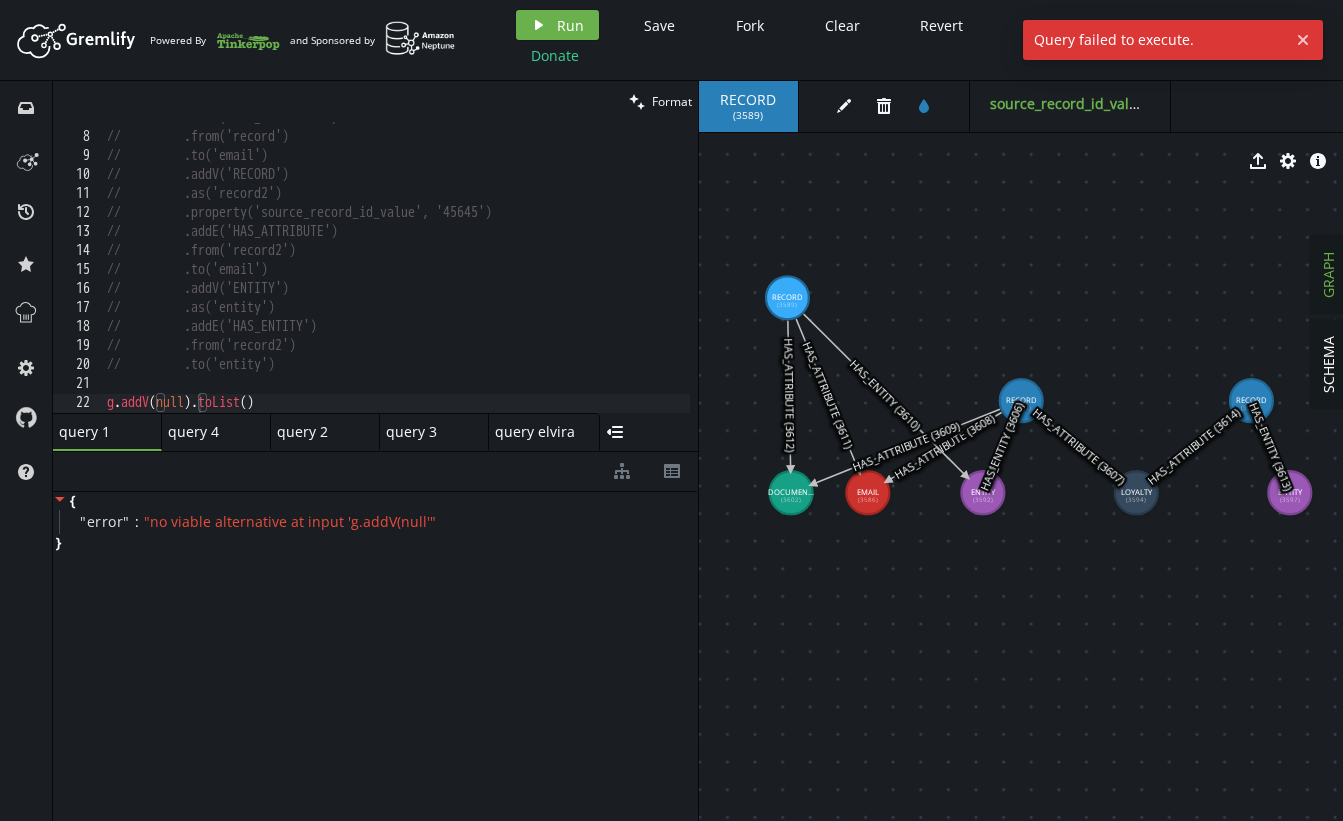 click on "//         .addE('HAS_ATTRIBUTE') //         .from('record') //         .to('email') //         .addV('RECORD') //         .as('record2') //         .property('source_record_id_value', '45645') //         .addE('HAS_ATTRIBUTE') //         .from('record2') //         .to('email') //         .addV('ENTITY') //         .as('entity') //         .addE('HAS_ENTITY') //         .from('record2') //         .to('entity') g . addV ( null ) . toList ( )" at bounding box center [396, 273] 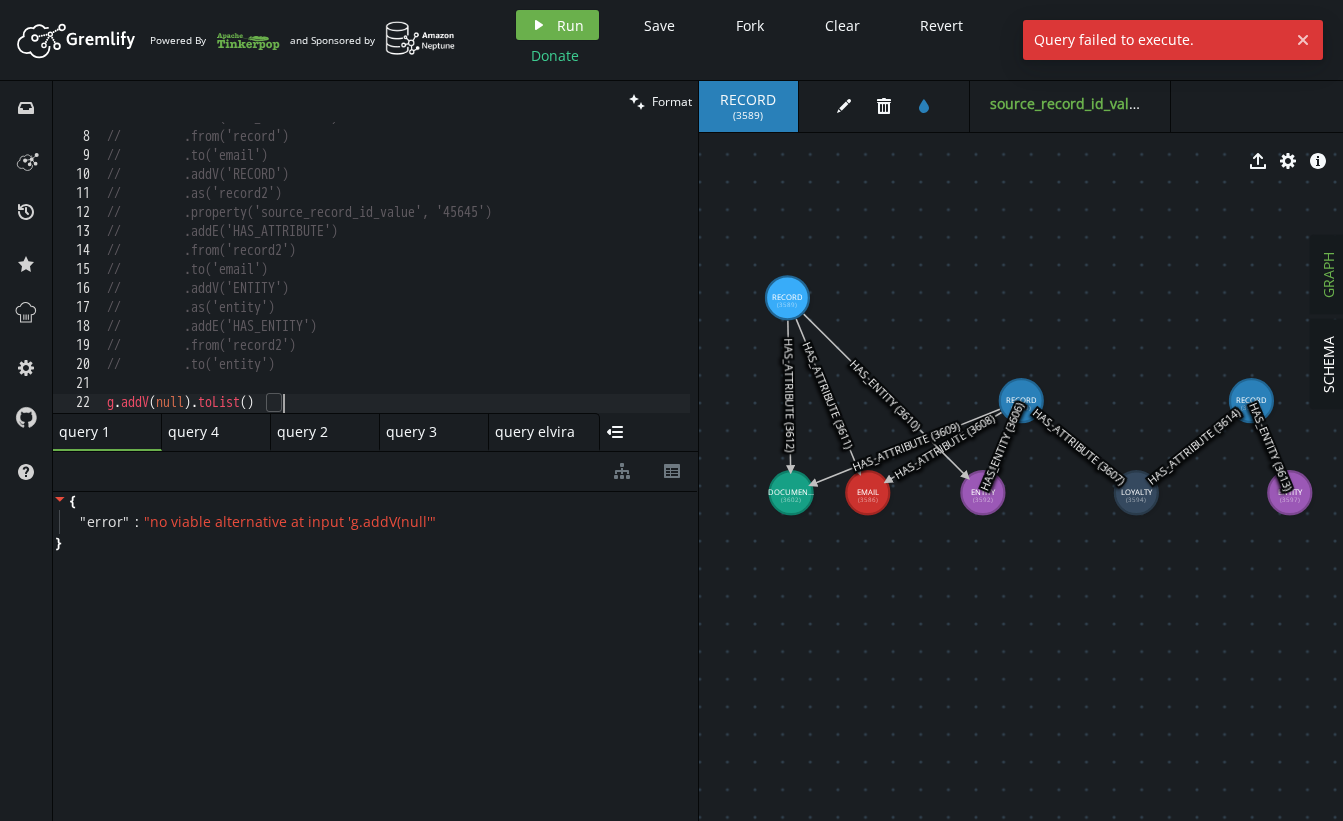 click on "//         .addE('HAS_ATTRIBUTE') //         .from('record') //         .to('email') //         .addV('RECORD') //         .as('record2') //         .property('source_record_id_value', '45645') //         .addE('HAS_ATTRIBUTE') //         .from('record2') //         .to('email') //         .addV('ENTITY') //         .as('entity') //         .addE('HAS_ENTITY') //         .from('record2') //         .to('entity') g . addV ( null ) . toList ( )" at bounding box center [396, 273] 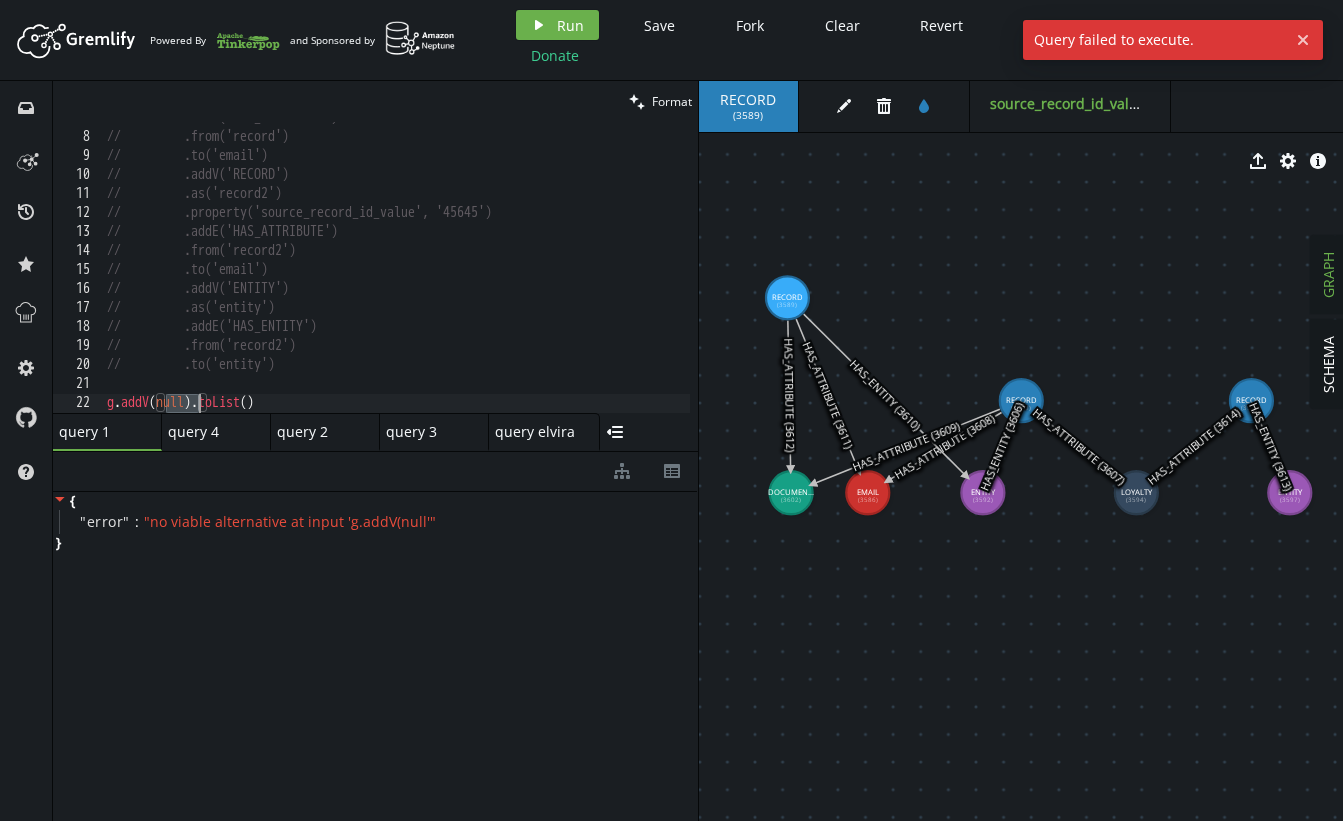 click on "//         .addE('HAS_ATTRIBUTE') //         .from('record') //         .to('email') //         .addV('RECORD') //         .as('record2') //         .property('source_record_id_value', '45645') //         .addE('HAS_ATTRIBUTE') //         .from('record2') //         .to('email') //         .addV('ENTITY') //         .as('entity') //         .addE('HAS_ENTITY') //         .from('record2') //         .to('entity') g . addV ( null ) . toList ( )" at bounding box center [396, 273] 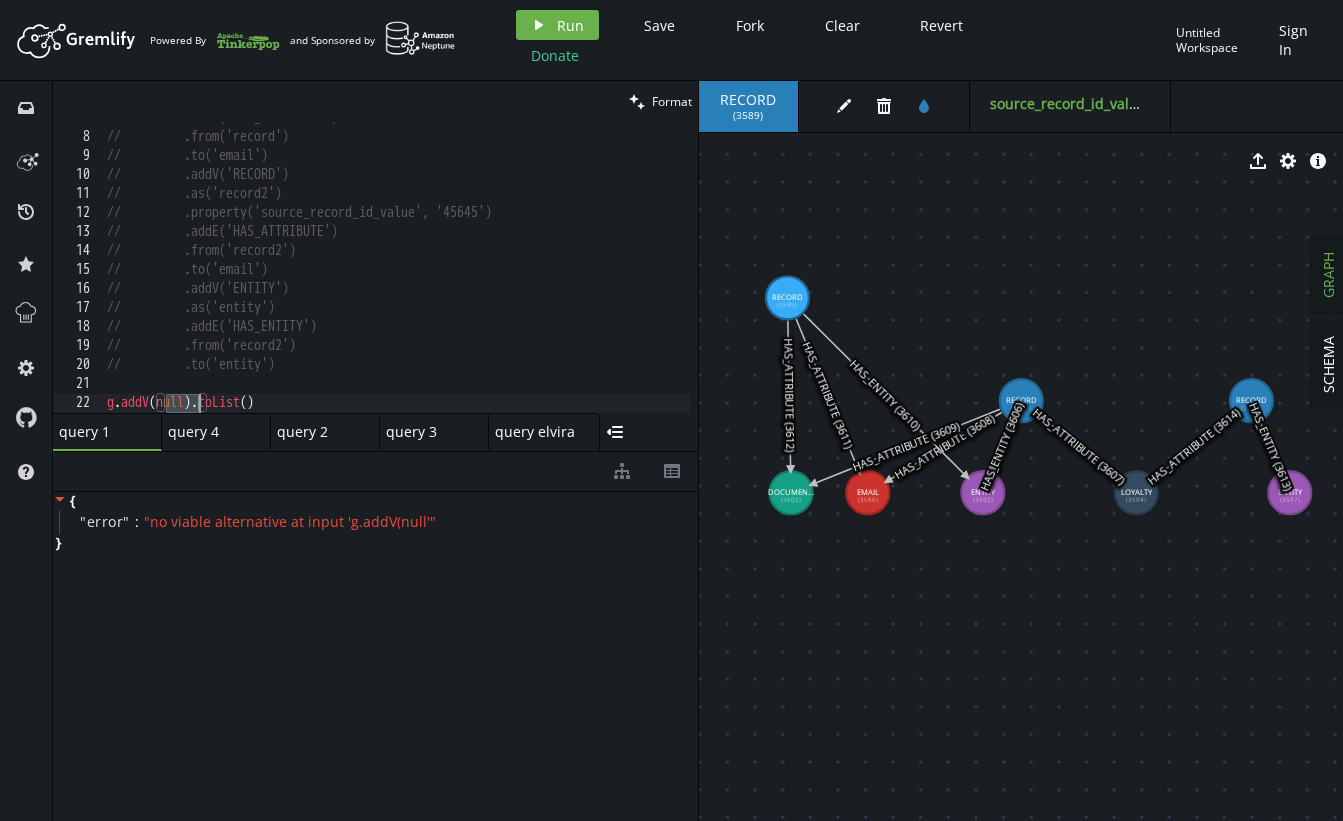 click on "//         .addE('HAS_ATTRIBUTE') //         .from('record') //         .to('email') //         .addV('RECORD') //         .as('record2') //         .property('source_record_id_value', '45645') //         .addE('HAS_ATTRIBUTE') //         .from('record2') //         .to('email') //         .addV('ENTITY') //         .as('entity') //         .addE('HAS_ENTITY') //         .from('record2') //         .to('entity') g . addV ( null ) . toList ( )" at bounding box center (396, 273) 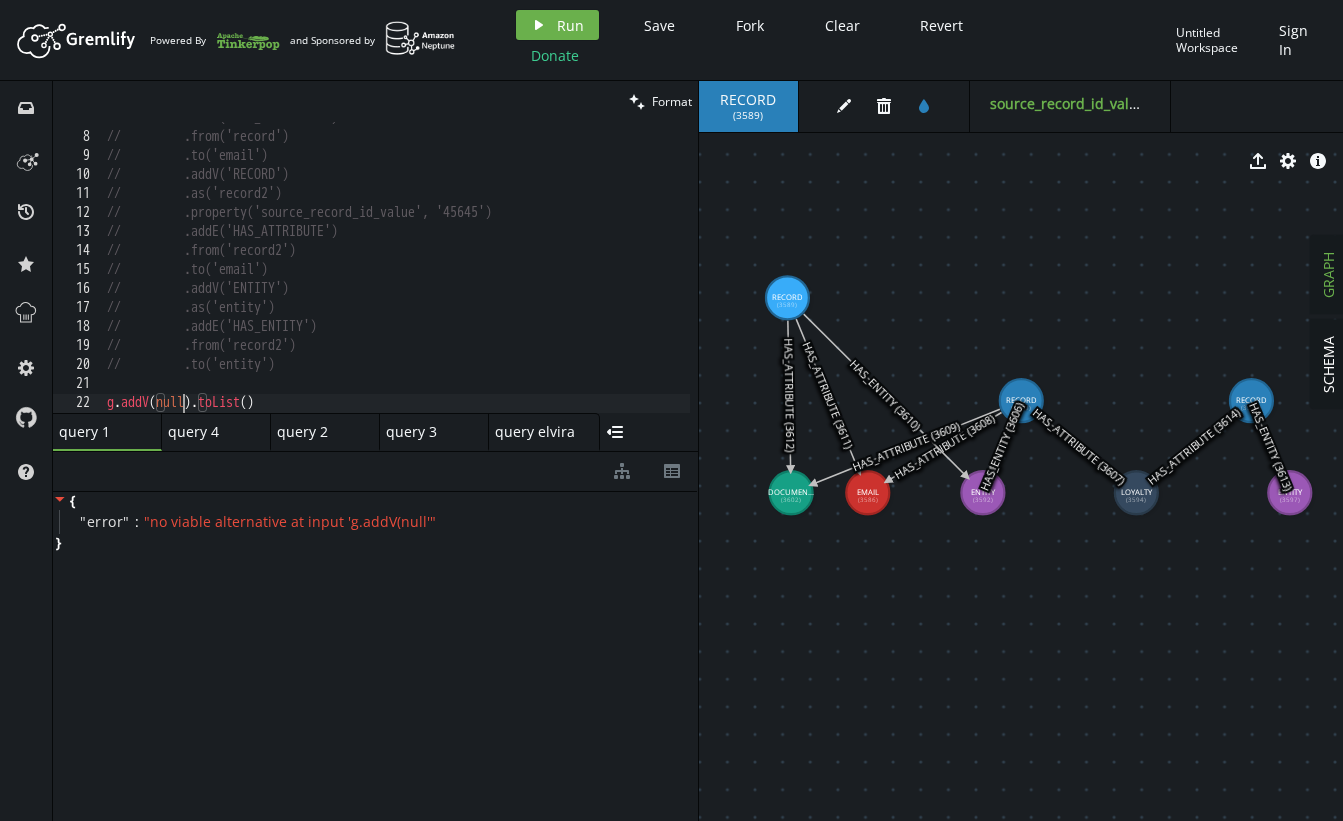 click on "//         .addE('HAS_ATTRIBUTE') //         .from('record') //         .to('email') //         .addV('RECORD') //         .as('record2') //         .property('source_record_id_value', '45645') //         .addE('HAS_ATTRIBUTE') //         .from('record2') //         .to('email') //         .addV('ENTITY') //         .as('entity') //         .addE('HAS_ENTITY') //         .from('record2') //         .to('entity') g . addV ( null ) . toList ( )" at bounding box center [396, 273] 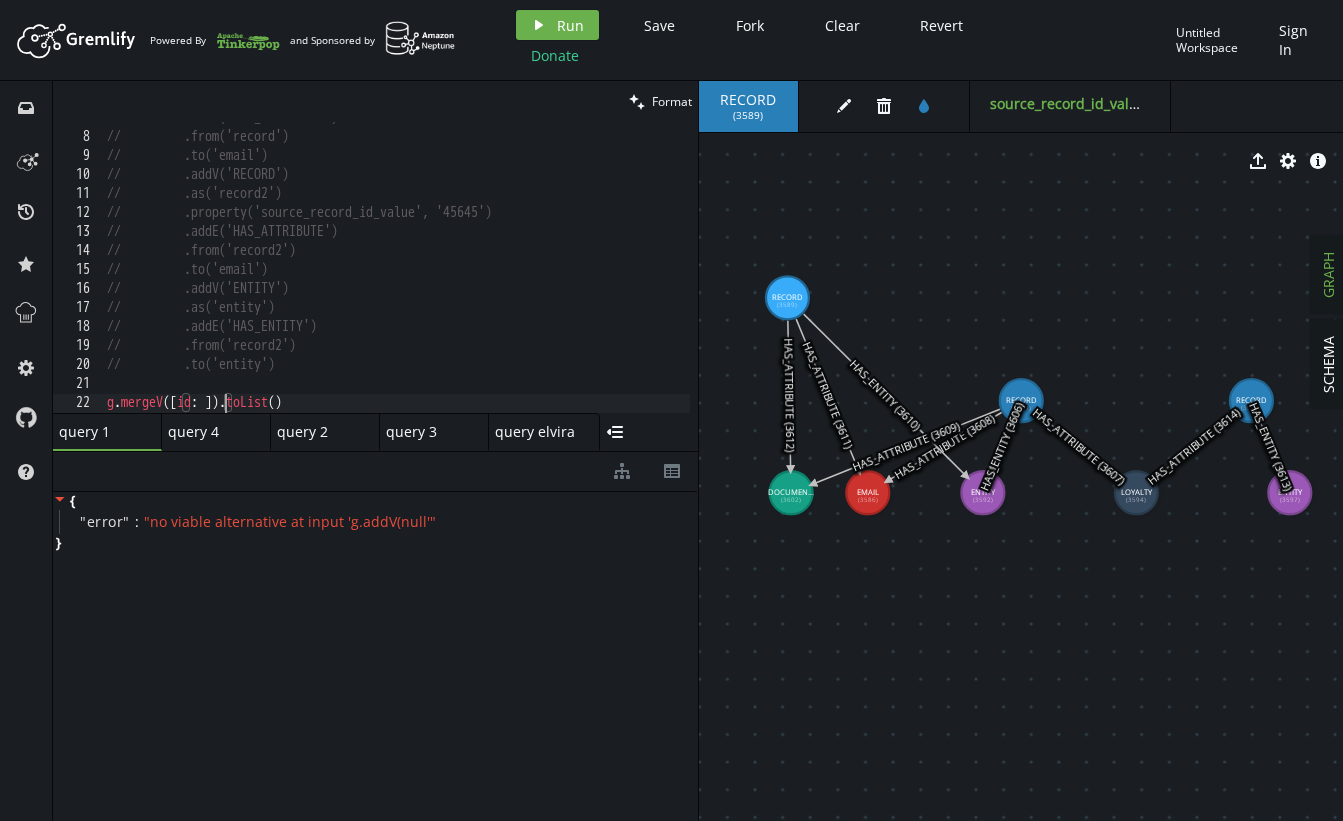 scroll, scrollTop: 0, scrollLeft: 125, axis: horizontal 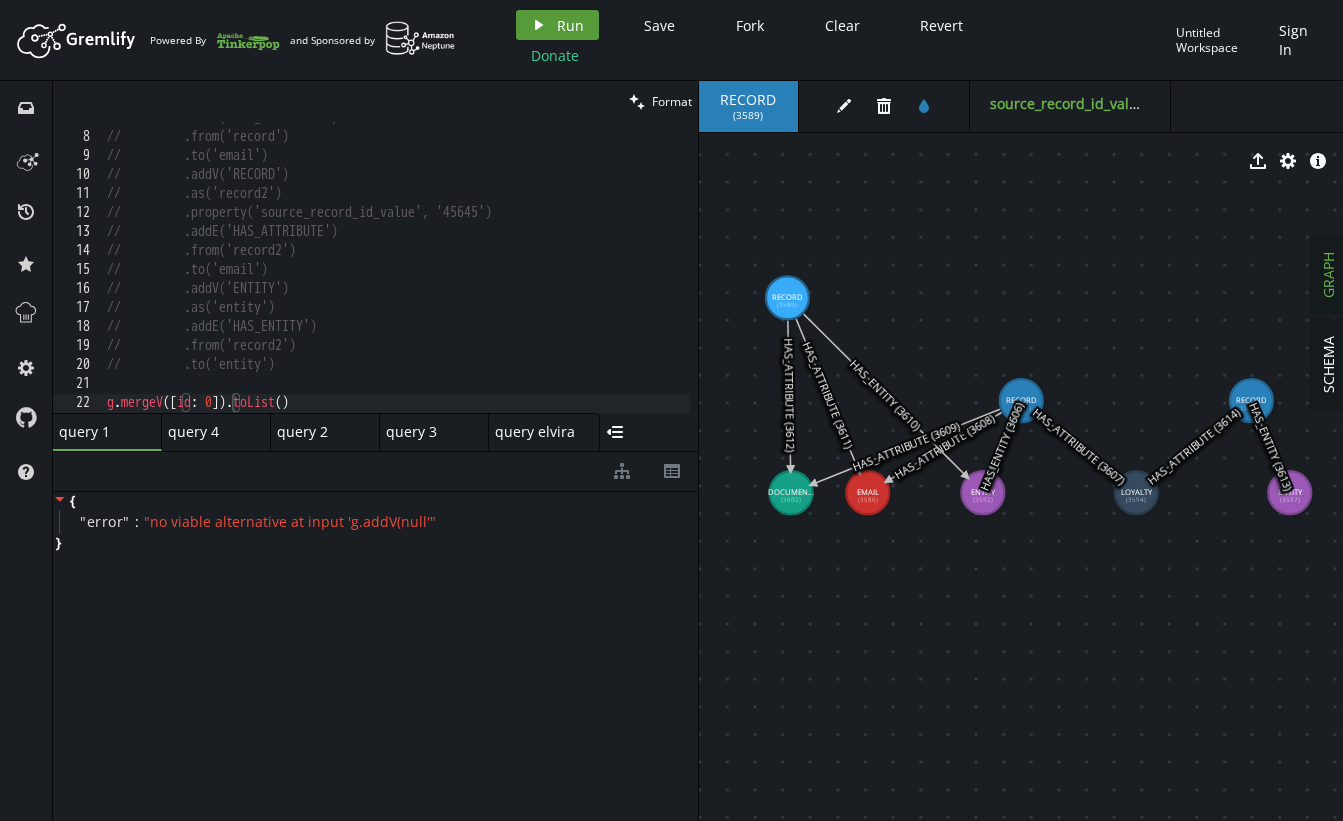 click on "play Run" at bounding box center [557, 25] 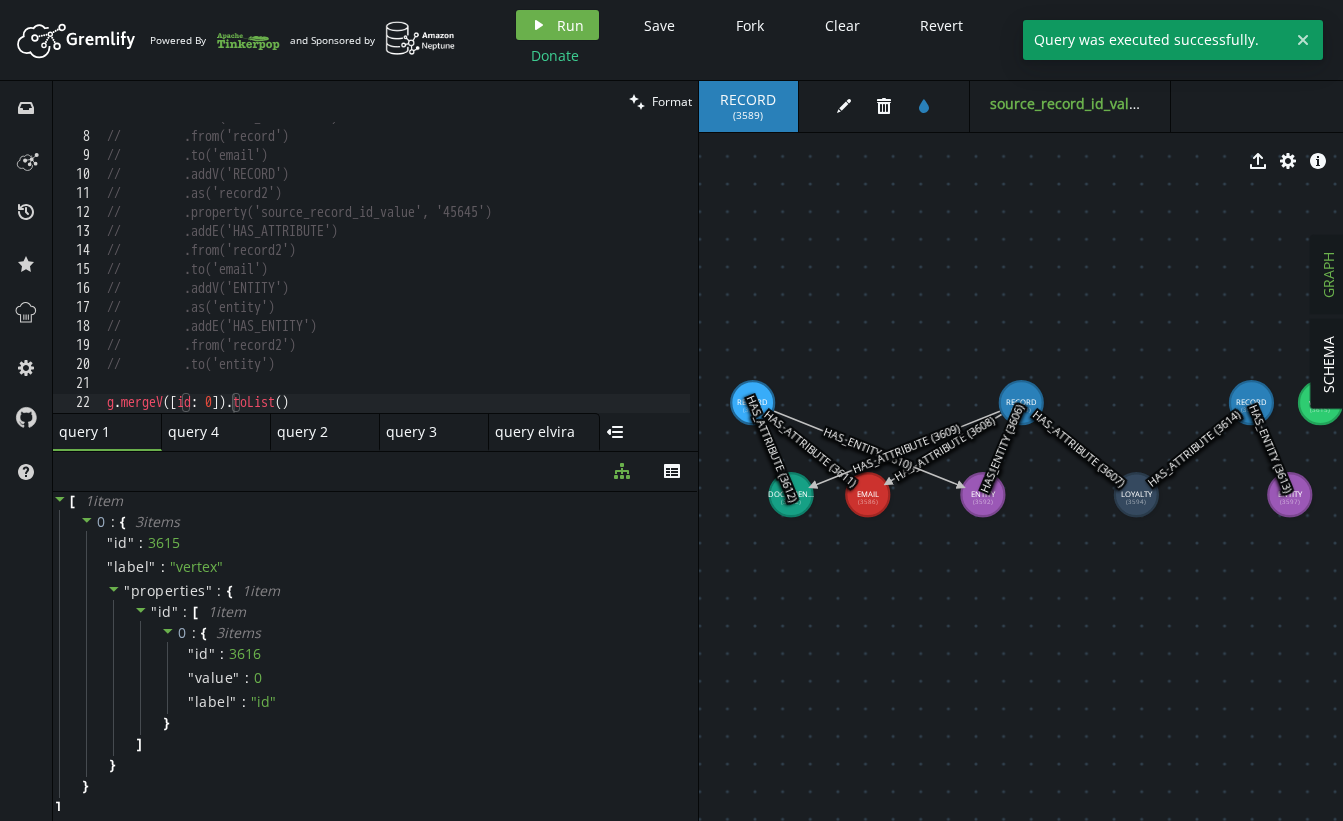 drag, startPoint x: 948, startPoint y: 258, endPoint x: 832, endPoint y: 262, distance: 116.06895 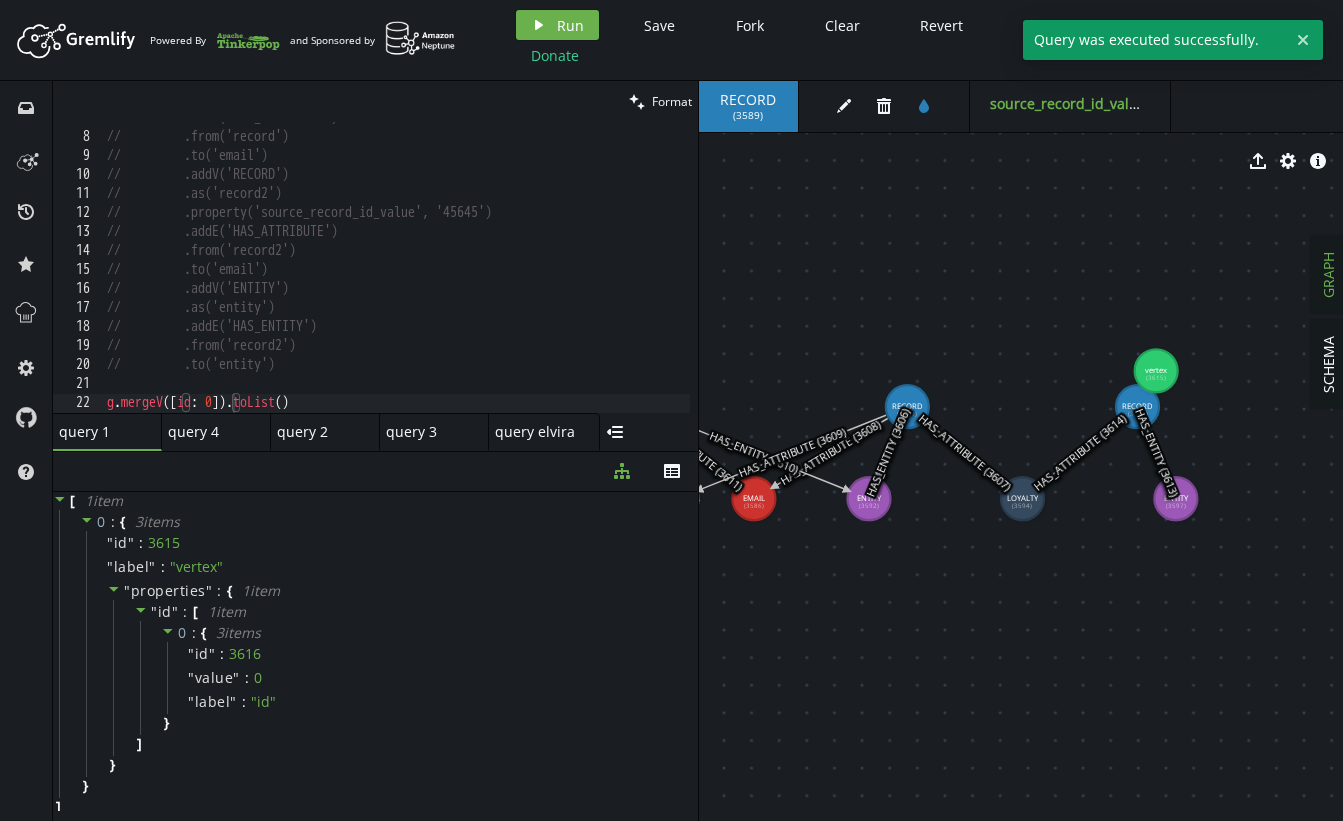 drag, startPoint x: 1214, startPoint y: 417, endPoint x: 1140, endPoint y: 358, distance: 94.641426 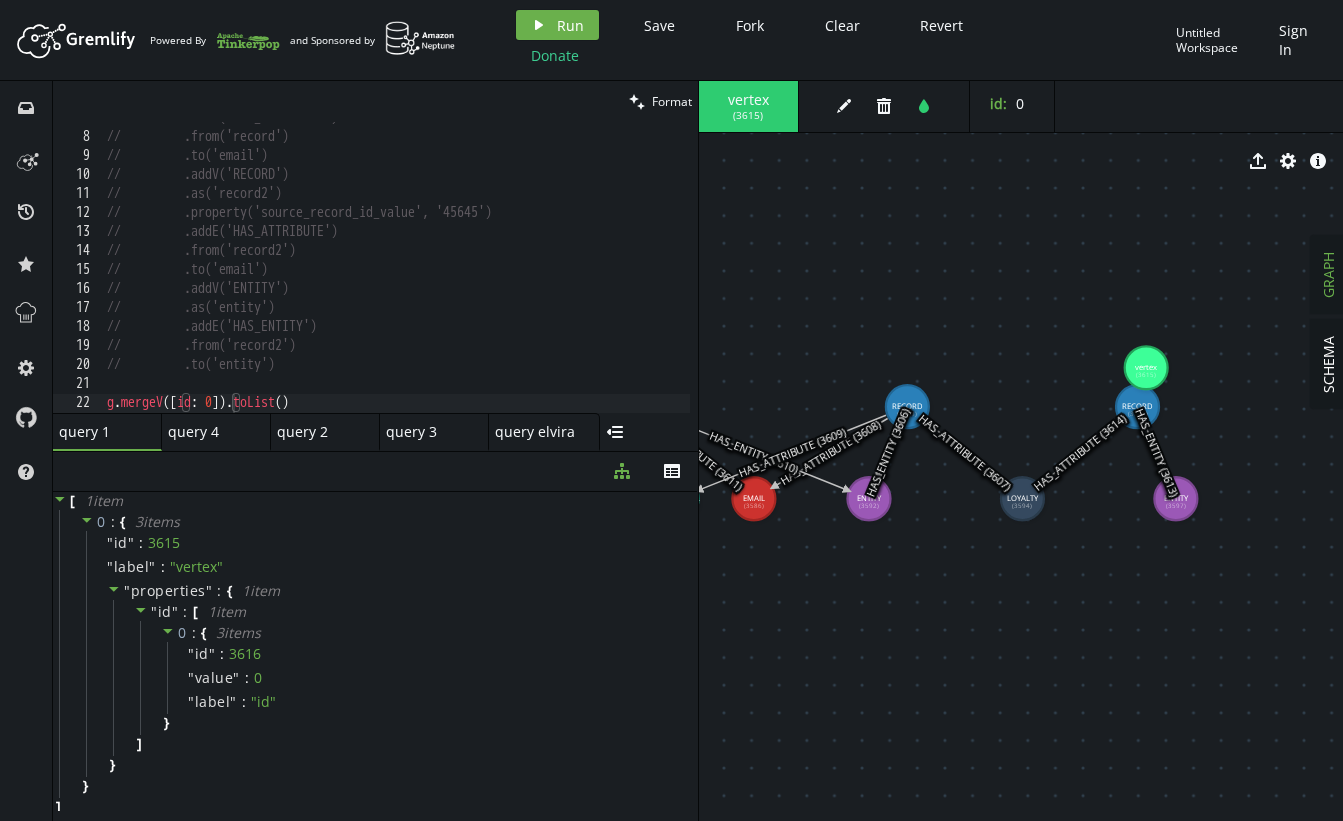 drag, startPoint x: 1144, startPoint y: 368, endPoint x: 1172, endPoint y: 362, distance: 28.635643 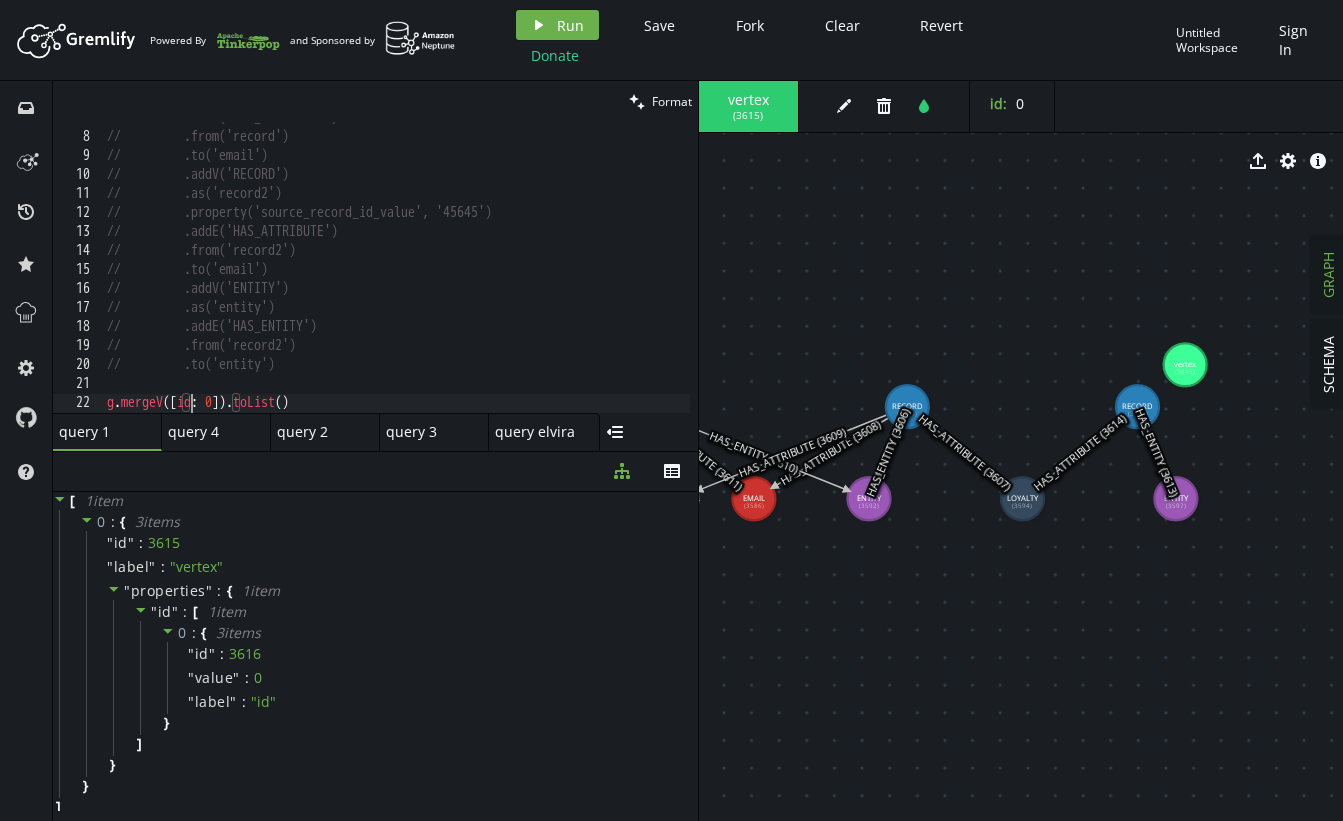 click on "//         .addE('HAS_ATTRIBUTE') //         .from('record') //         .to('email') //         .addV('RECORD') //         .as('record2') //         .property('source_record_id_value', '[NUMBER]') //         .addE('HAS_ATTRIBUTE') //         .from('record2') //         .to('email') //         .addV('ENTITY') //         .as('entity') //         .addE('HAS_ENTITY') //         .from('record2') //         .to('entity') g . mergeV ([ id :   0 ]) . toList ( )" at bounding box center [396, 273] 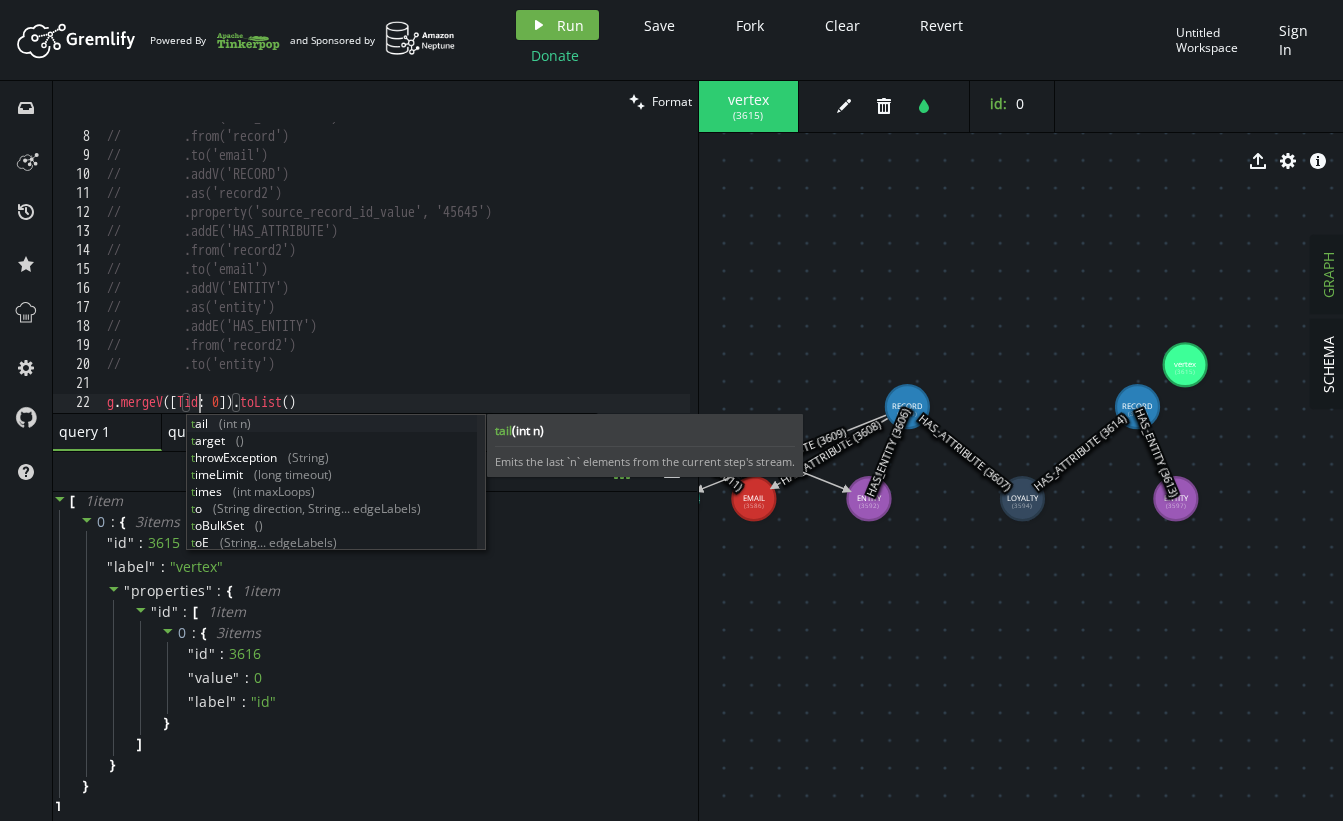 scroll, scrollTop: 0, scrollLeft: 100, axis: horizontal 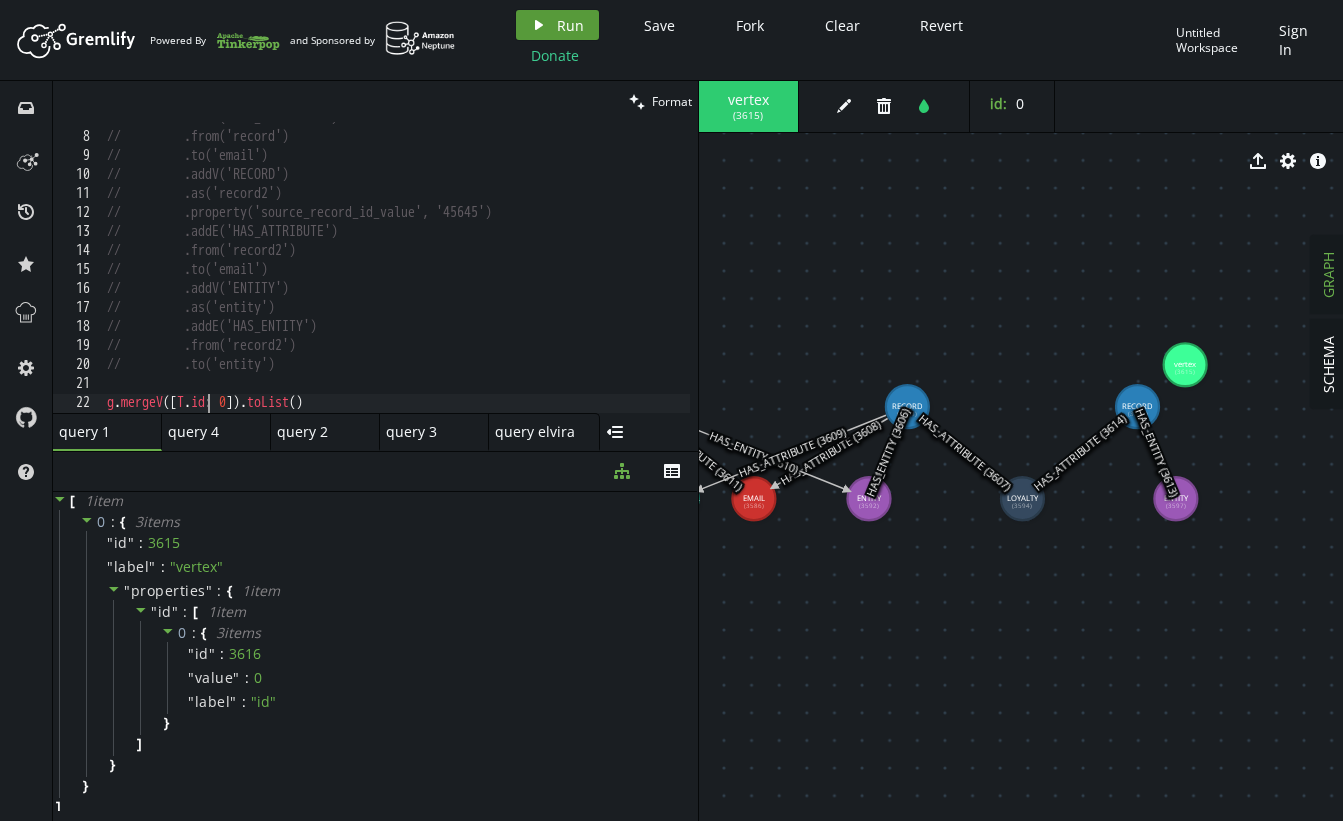 click on "Run" at bounding box center (570, 25) 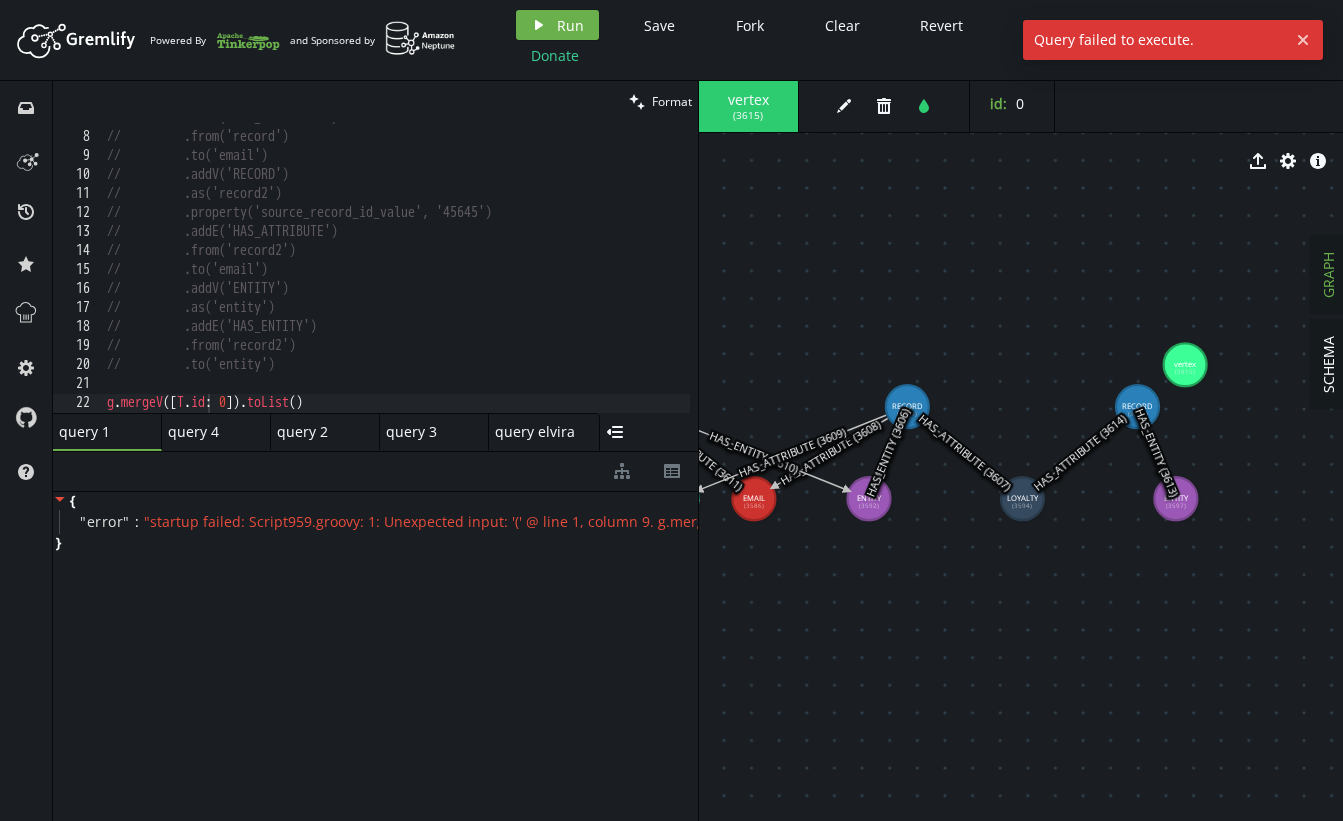 click on "//         .addE('HAS_ATTRIBUTE') //         .from('record') //         .to('email') //         .addV('RECORD') //         .as('record2') //         .property('source_record_id_value', '45645') //         .addE('HAS_ATTRIBUTE') //         .from('record2') //         .to('email') //         .addV('ENTITY') //         .as('entity') //         .addE('HAS_ENTITY') //         .from('record2') //         .to('entity') g . mergeV ([ T . id :   0 ]) . toList ( )" at bounding box center (396, 273) 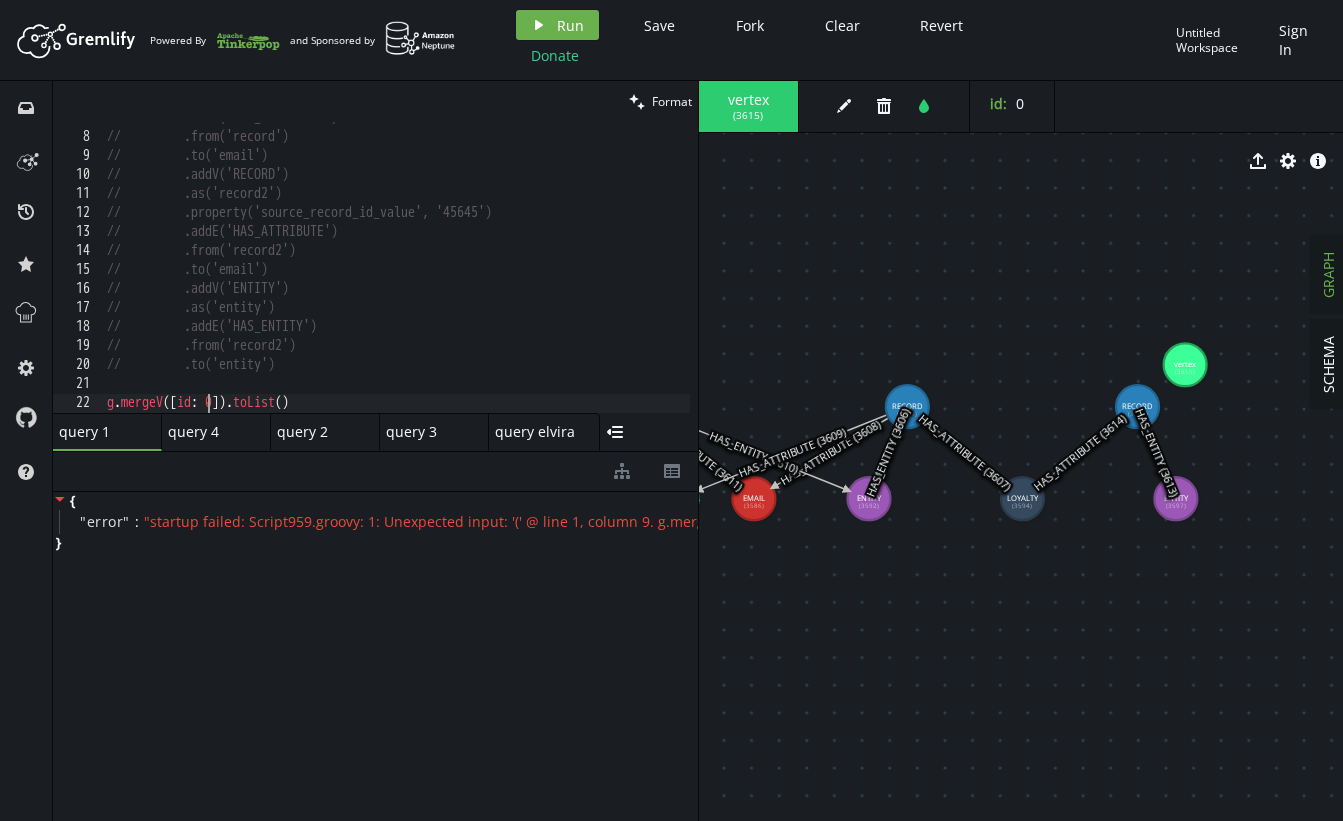 scroll, scrollTop: 0, scrollLeft: 117, axis: horizontal 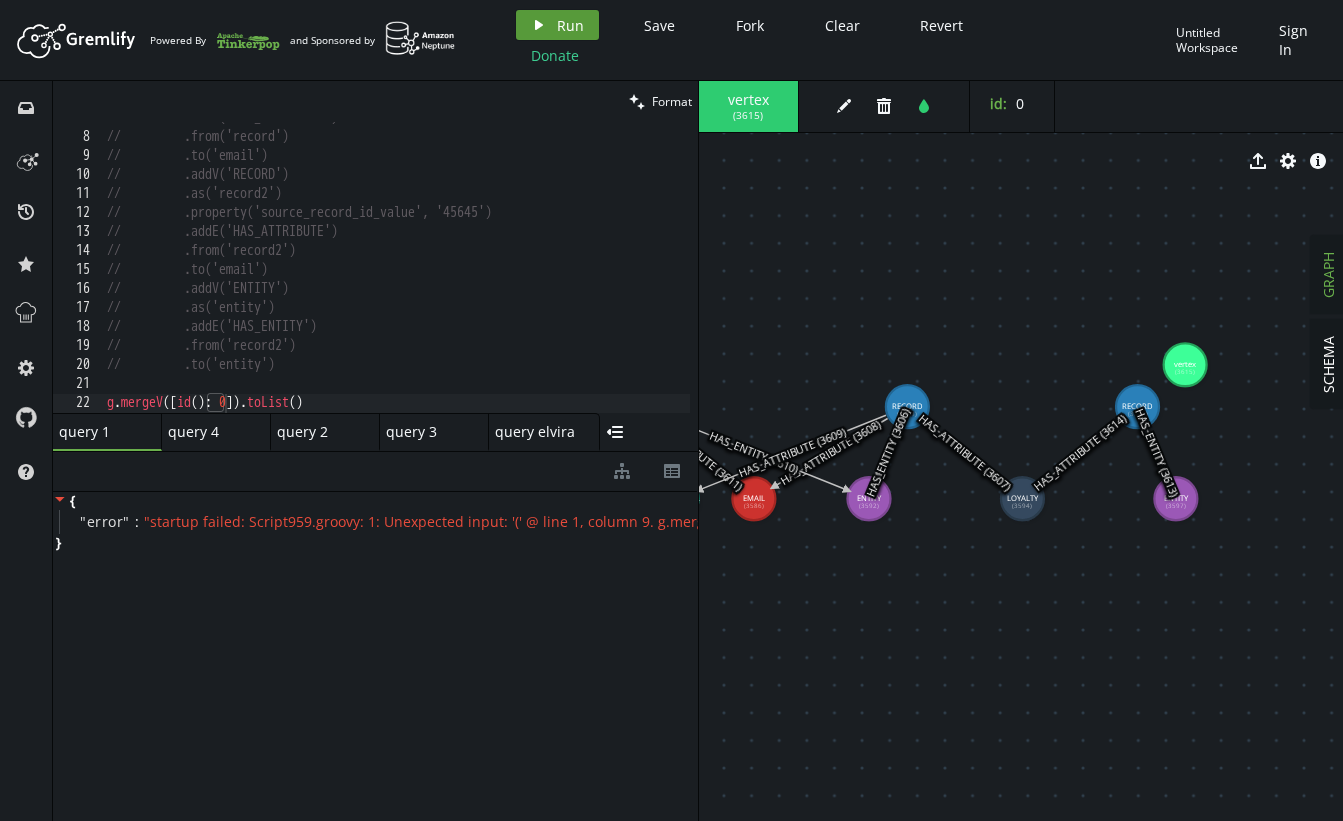 click on "play Run" at bounding box center [557, 25] 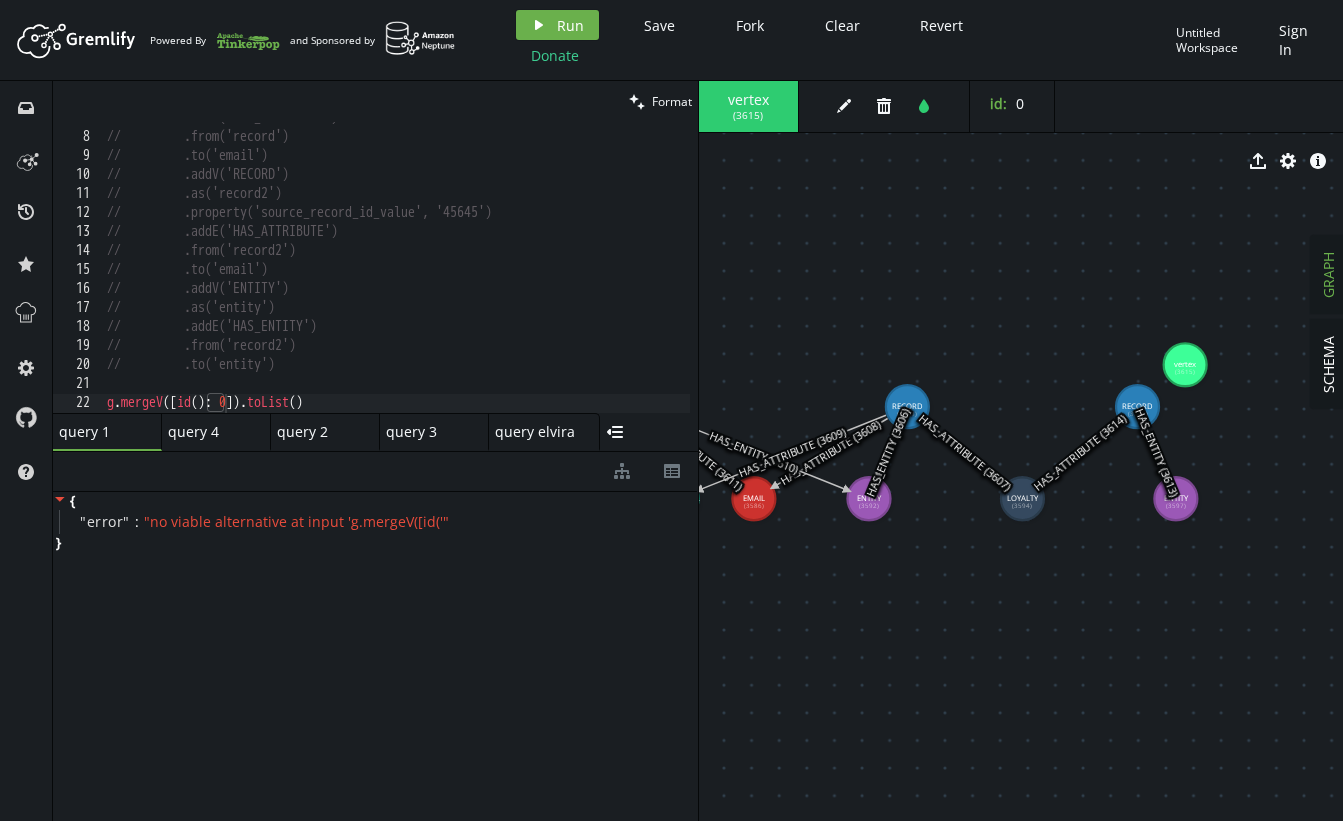 click on "//         .addE('HAS_ATTRIBUTE') //         .from('record') //         .to('email') //         .addV('RECORD') //         .as('record2') //         .property('source_record_id_value', '45645') //         .addE('HAS_ATTRIBUTE') //         .from('record2') //         .to('email') //         .addV('ENTITY') //         .as('entity') //         .addE('HAS_ENTITY') //         .from('record2') //         .to('entity') g . mergeV ([ id ( ) :   0 ]) . toList ( )" at bounding box center (396, 273) 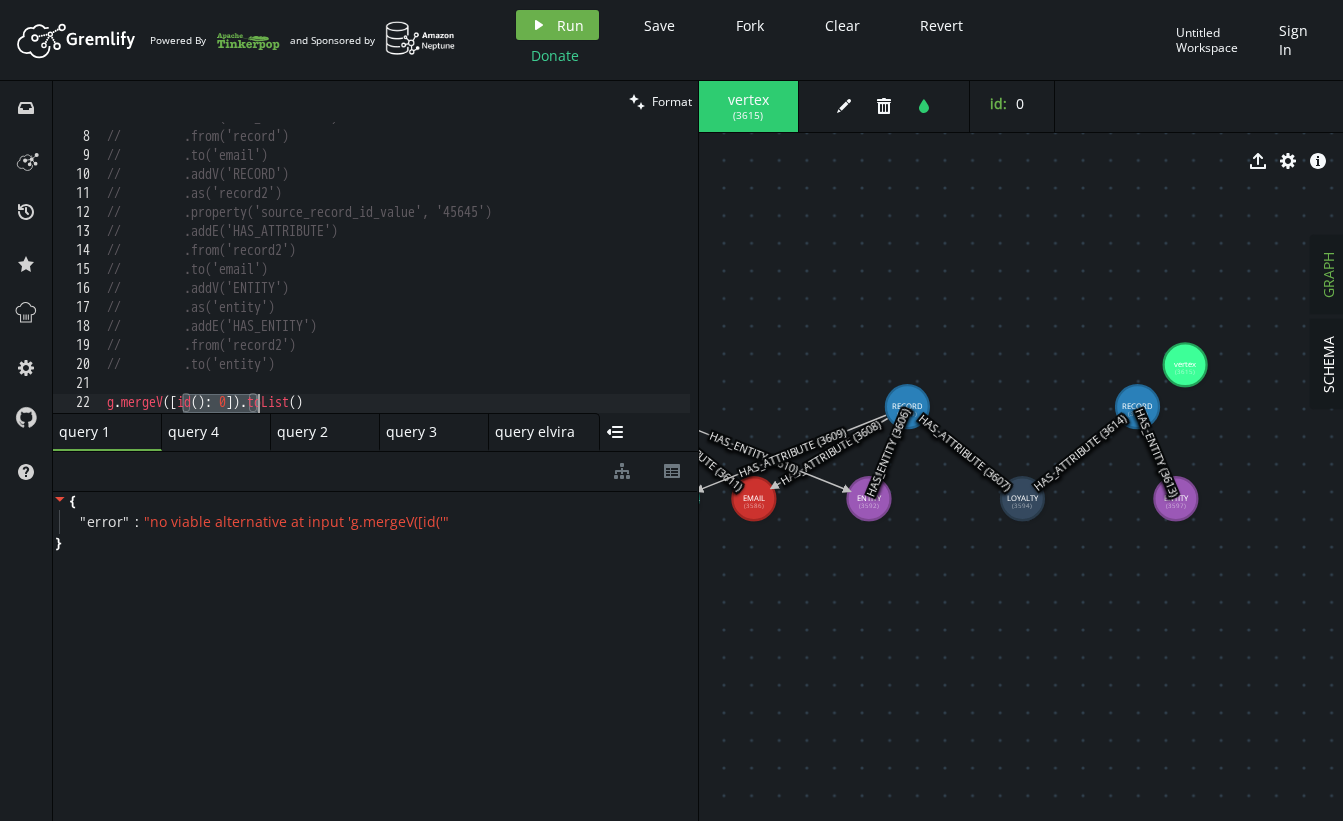 drag, startPoint x: 184, startPoint y: 398, endPoint x: 254, endPoint y: 399, distance: 70.00714 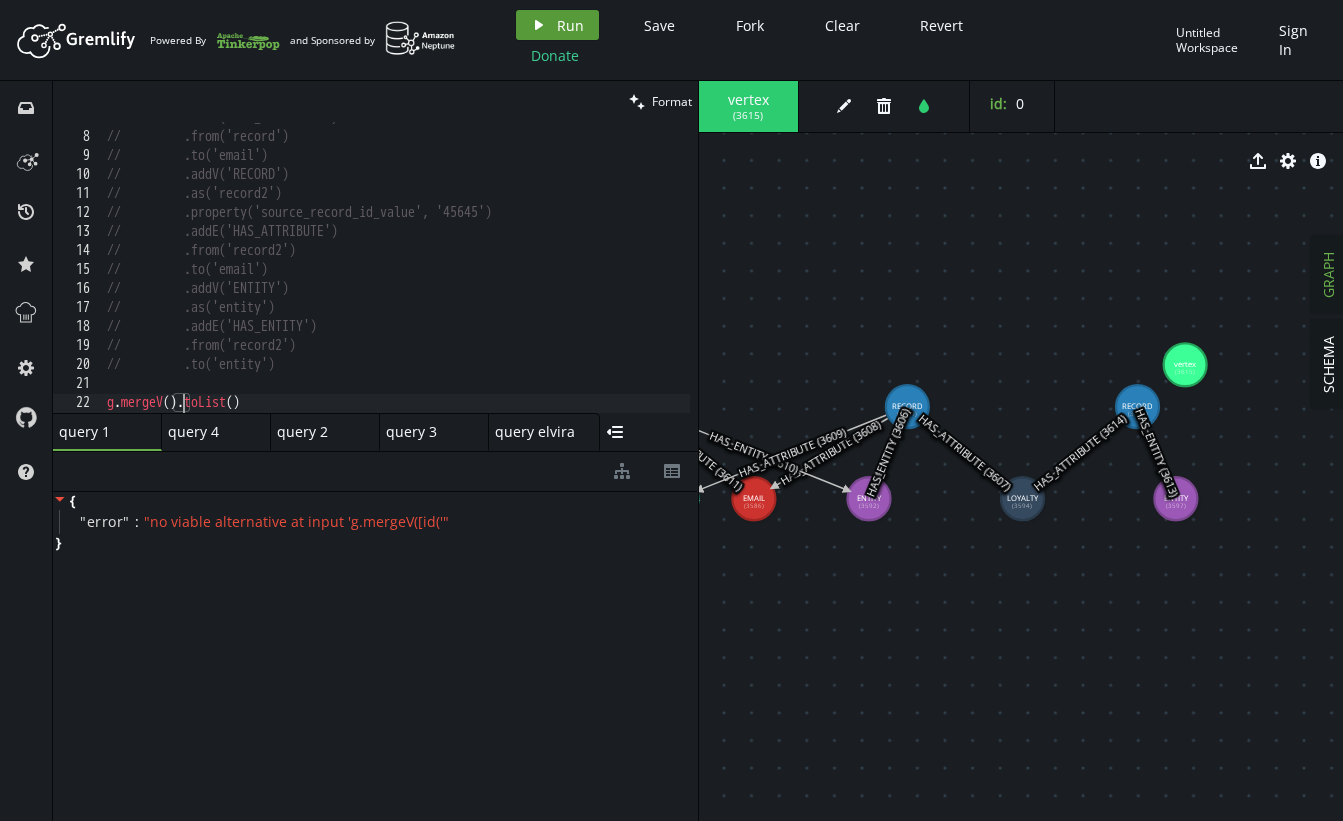 click on "Run" at bounding box center (570, 25) 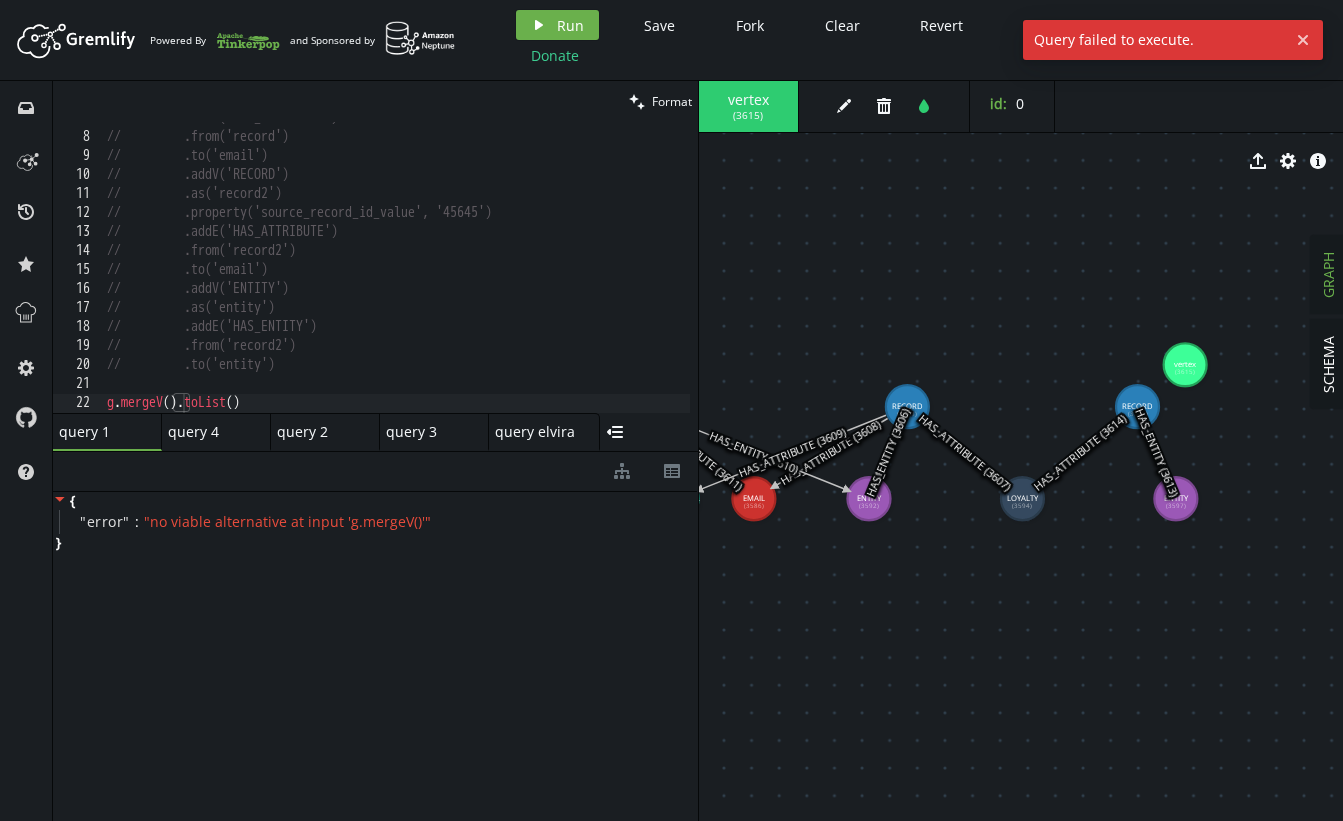 click on "//         .addE('HAS_ATTRIBUTE') //         .from('record') //         .to('email') //         .addV('RECORD') //         .as('record2') //         .property('source_record_id_value', '45645') //         .addE('HAS_ATTRIBUTE') //         .from('record2') //         .to('email') //         .addV('ENTITY') //         .as('entity') //         .addE('HAS_ENTITY') //         .from('record2') //         .to('entity') g . mergeV ( ) . toList ( )" at bounding box center (396, 273) 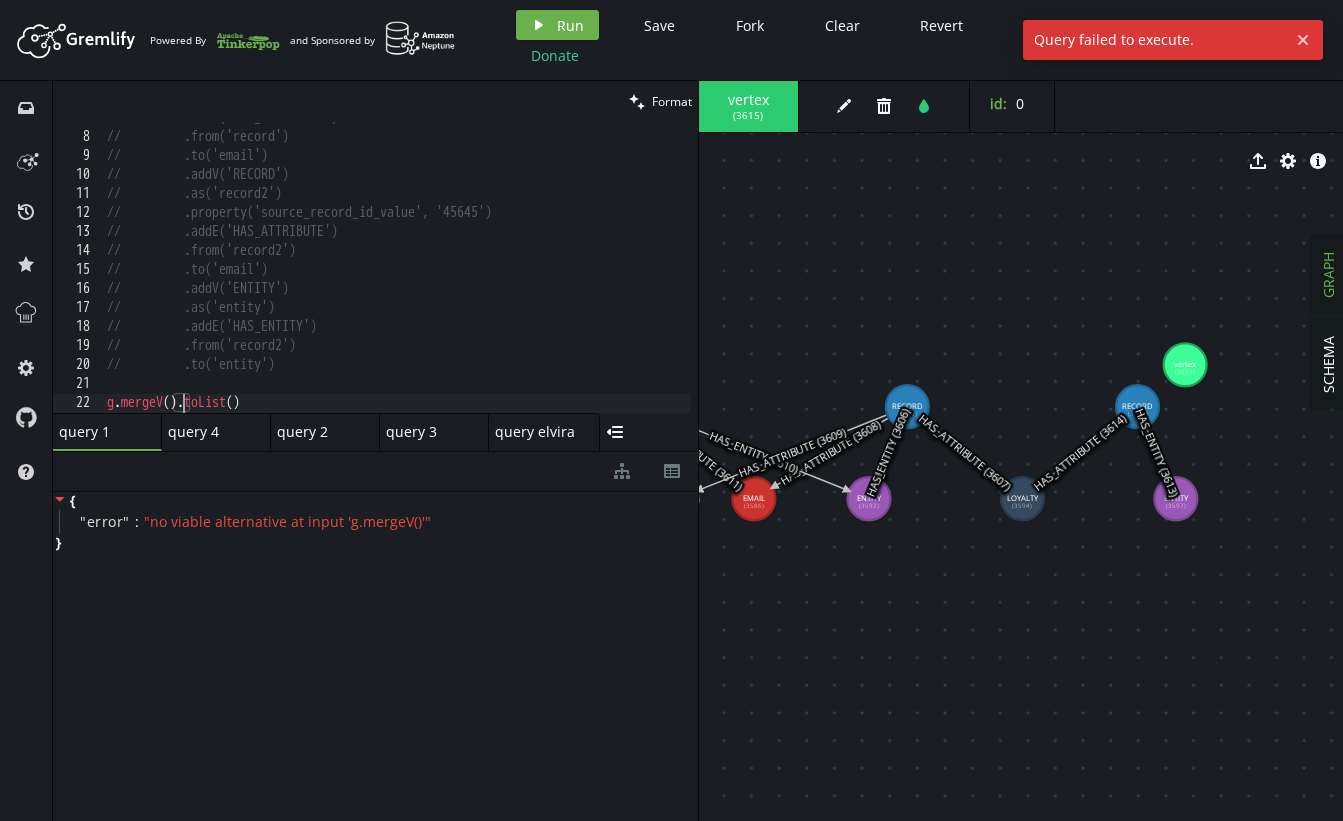 scroll, scrollTop: 0, scrollLeft: 92, axis: horizontal 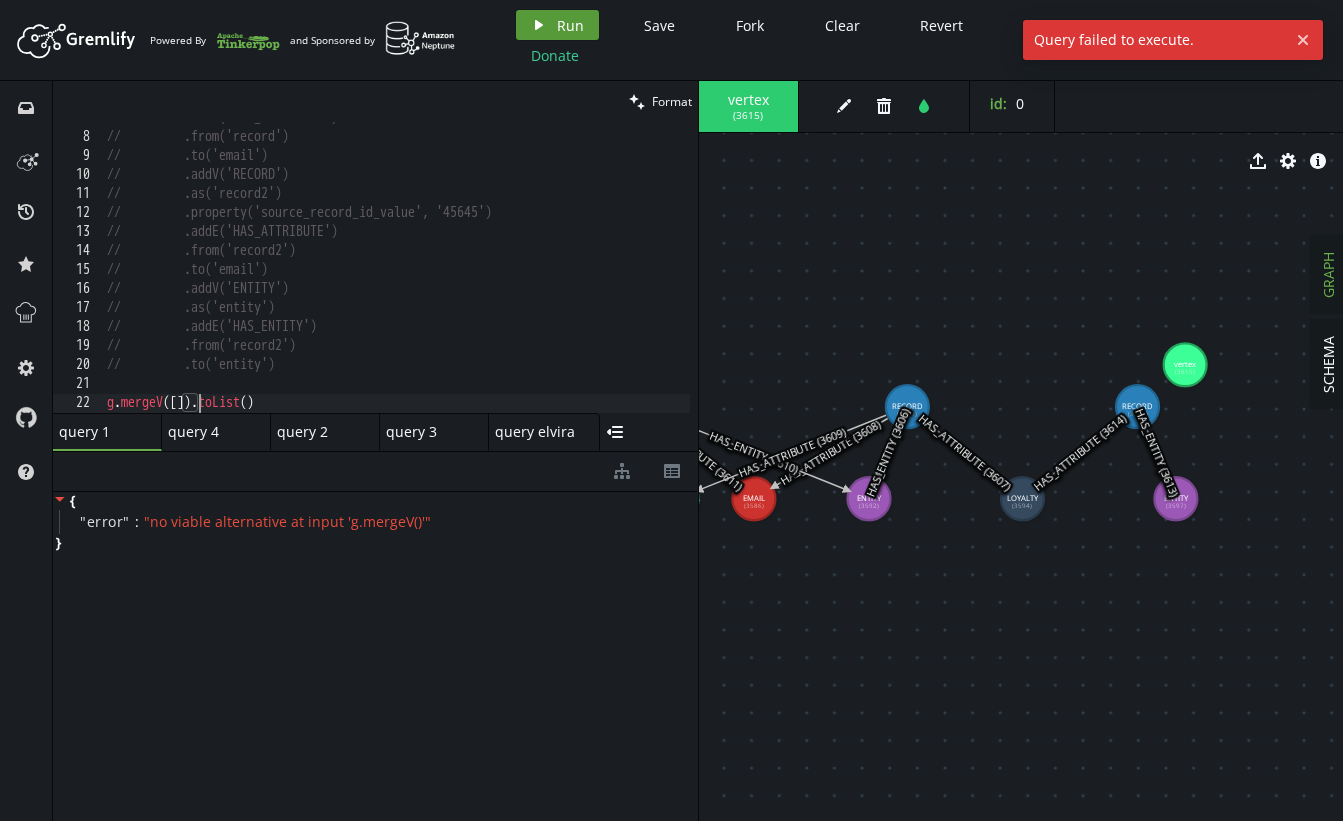 click on "Run" at bounding box center (570, 25) 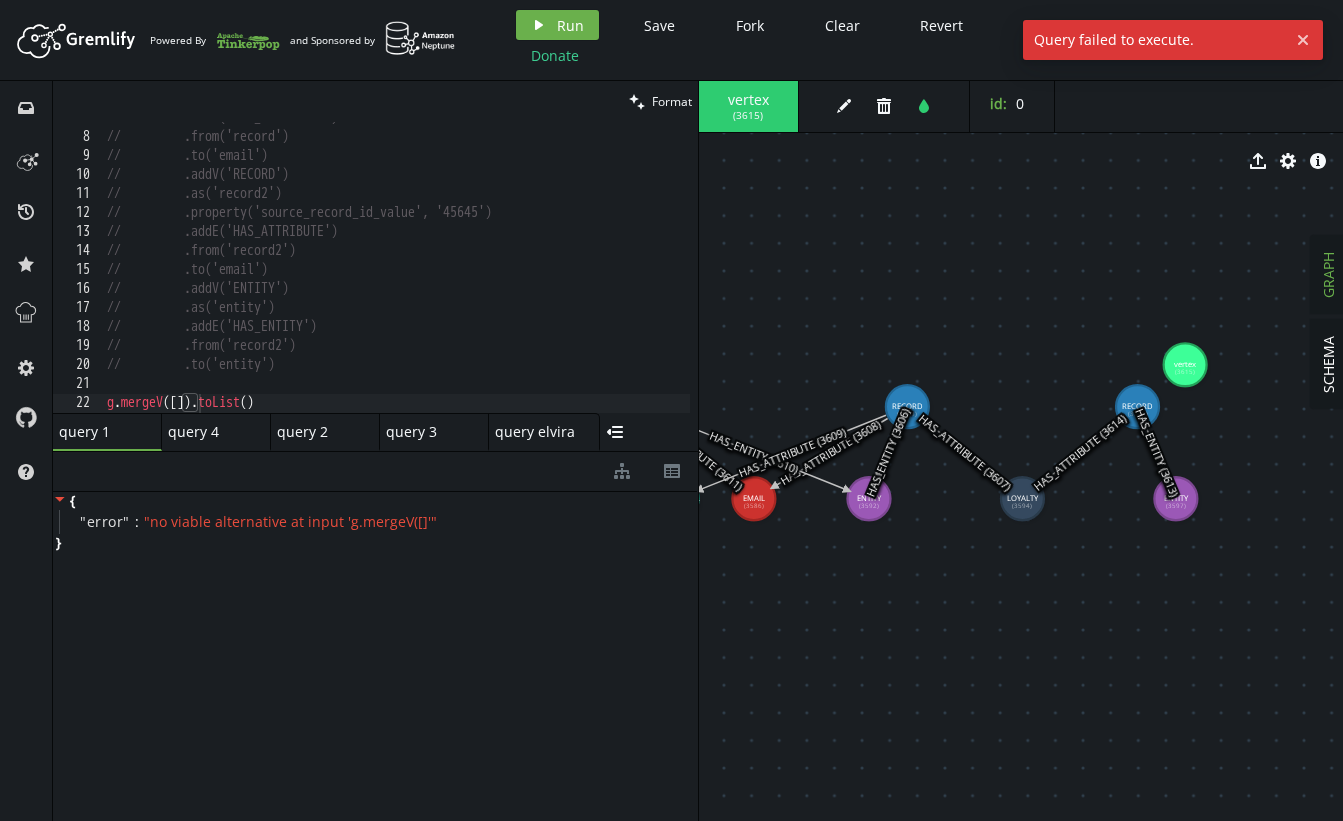 click on "//         .addE('HAS_ATTRIBUTE') //         .from('record') //         .to('email') //         .addV('RECORD') //         .as('record2') //         .property('source_record_id_value', '45645') //         .addE('HAS_ATTRIBUTE') //         .from('record2') //         .to('email') //         .addV('ENTITY') //         .as('entity') //         .addE('HAS_ENTITY') //         .from('record2') //         .to('entity') g . mergeV ([ ]) . toList ( )" at bounding box center (396, 273) 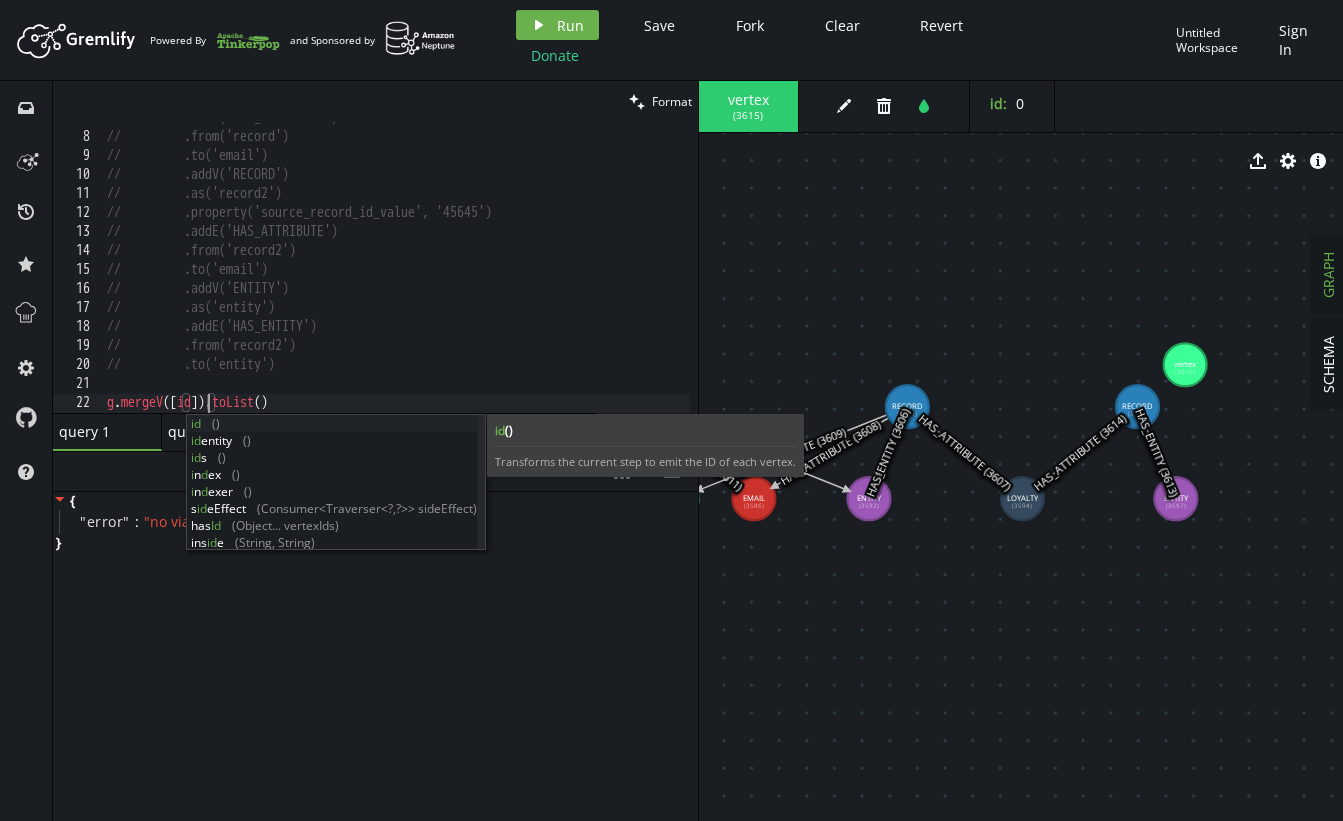 scroll, scrollTop: 0, scrollLeft: 100, axis: horizontal 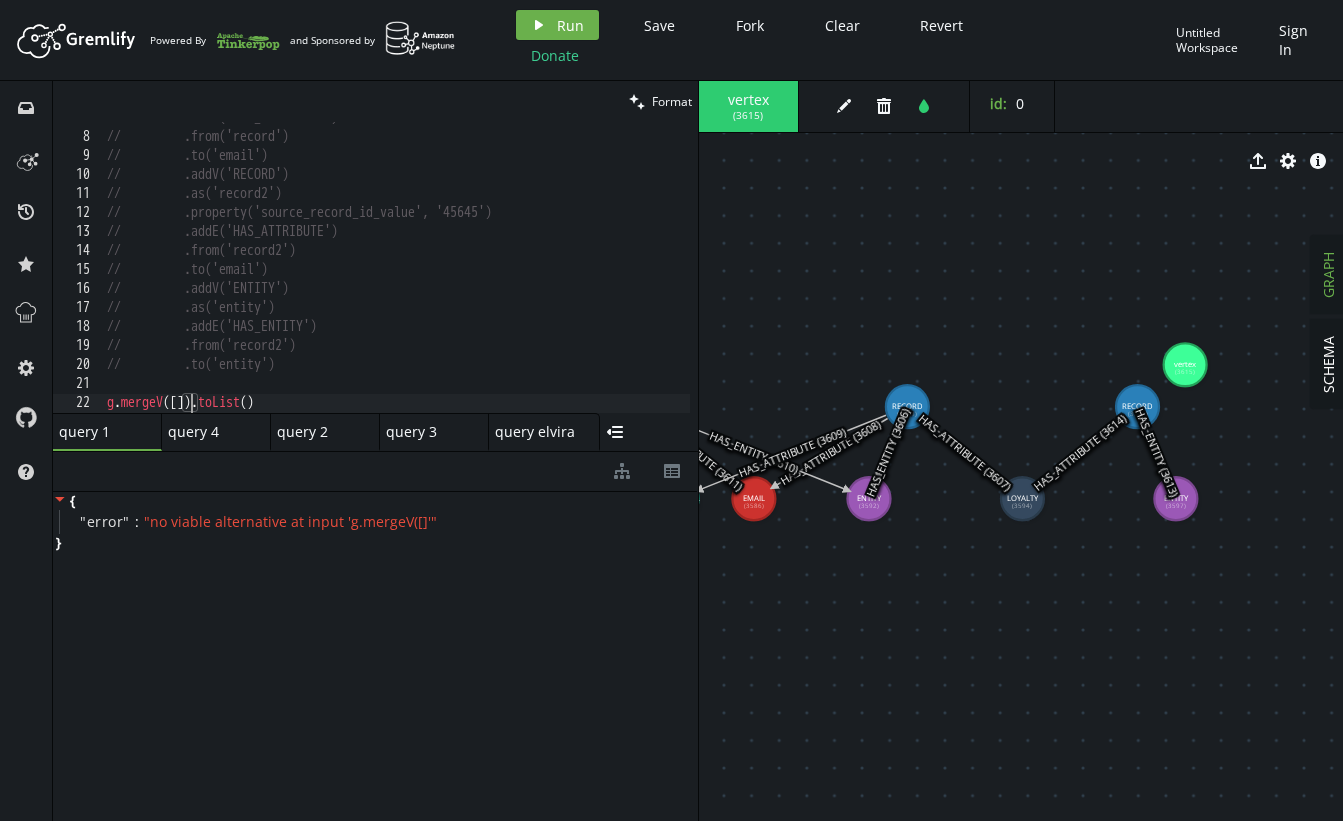 click on "//         .addE('HAS_ATTRIBUTE') //         .from('record') //         .to('email') //         .addV('RECORD') //         .as('record2') //         .property('source_record_id_value', '45645') //         .addE('HAS_ATTRIBUTE') //         .from('record2') //         .to('email') //         .addV('ENTITY') //         .as('entity') //         .addE('HAS_ENTITY') //         .from('record2') //         .to('entity') g . mergeV ([ ]) . toList ( )" at bounding box center [396, 273] 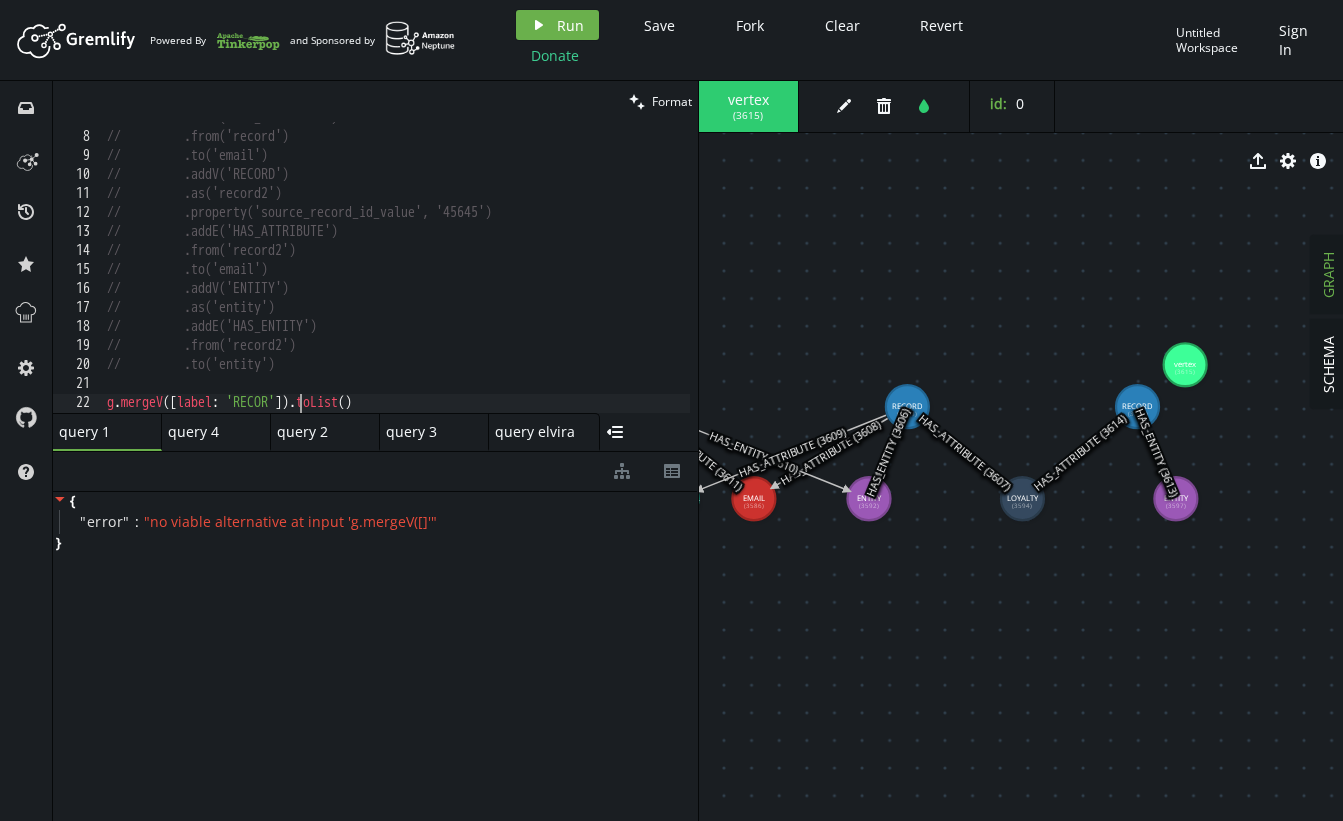 scroll, scrollTop: 0, scrollLeft: 201, axis: horizontal 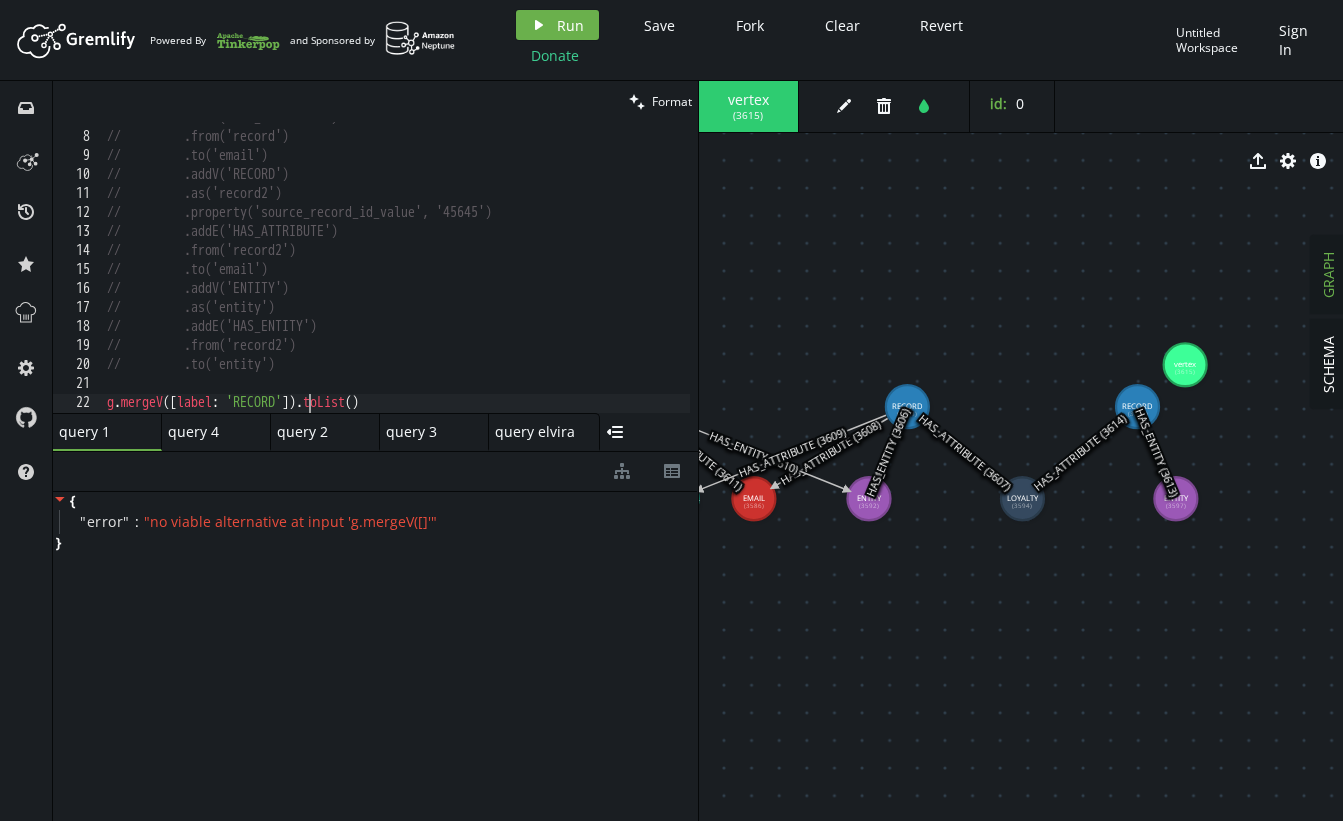 click on "//         .addE('HAS_ATTRIBUTE') //         .from('record') //         .to('email') //         .addV('RECORD') //         .as('record2') //         .property('source_record_id_value', '45645') //         .addE('HAS_ATTRIBUTE') //         .from('record2') //         .to('email') //         .addV('ENTITY') //         .as('entity') //         .addE('HAS_ENTITY') //         .from('record2') //         .to('entity') g . mergeV ([ label :   'RECORD' ]) . toList ( )" at bounding box center [396, 273] 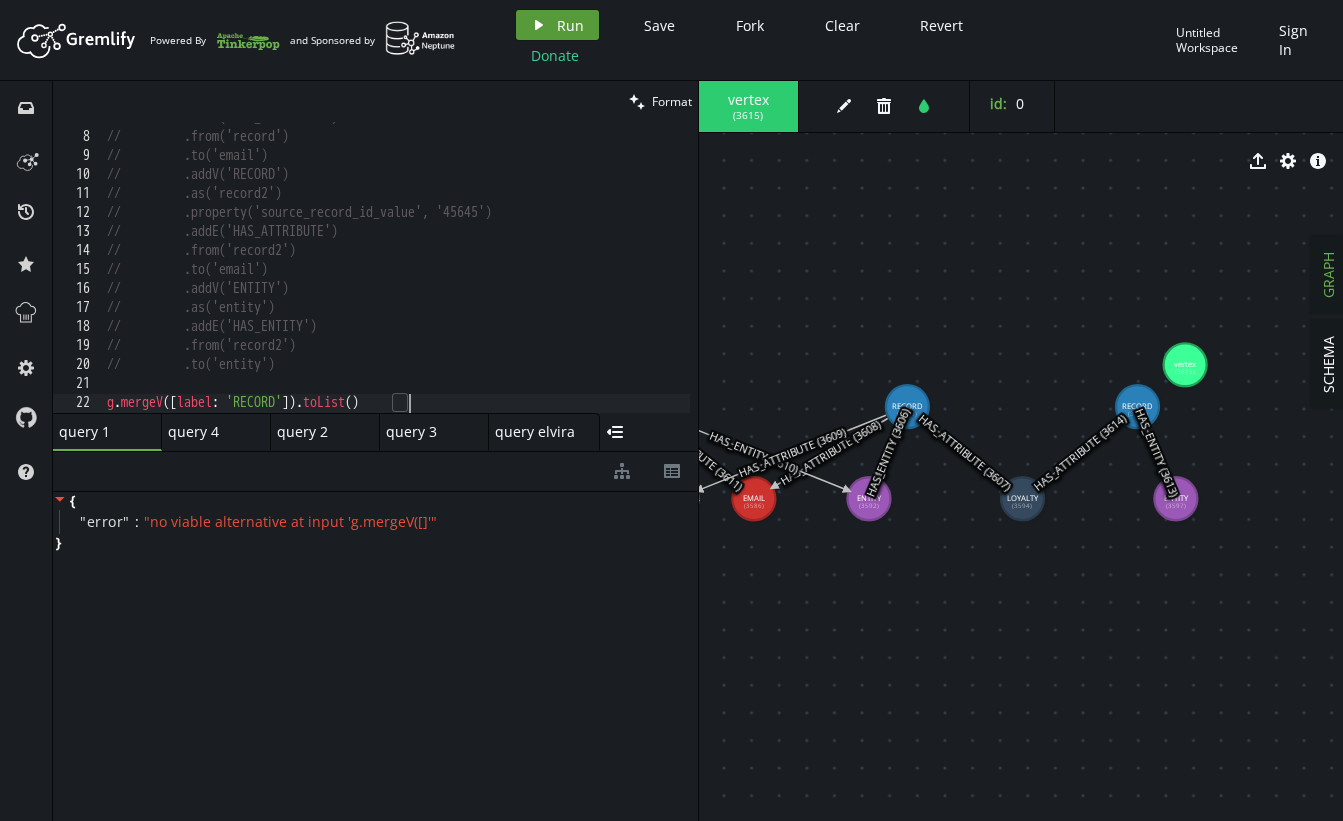 type on "g.mergeV([label: 'RECORD']).toList()" 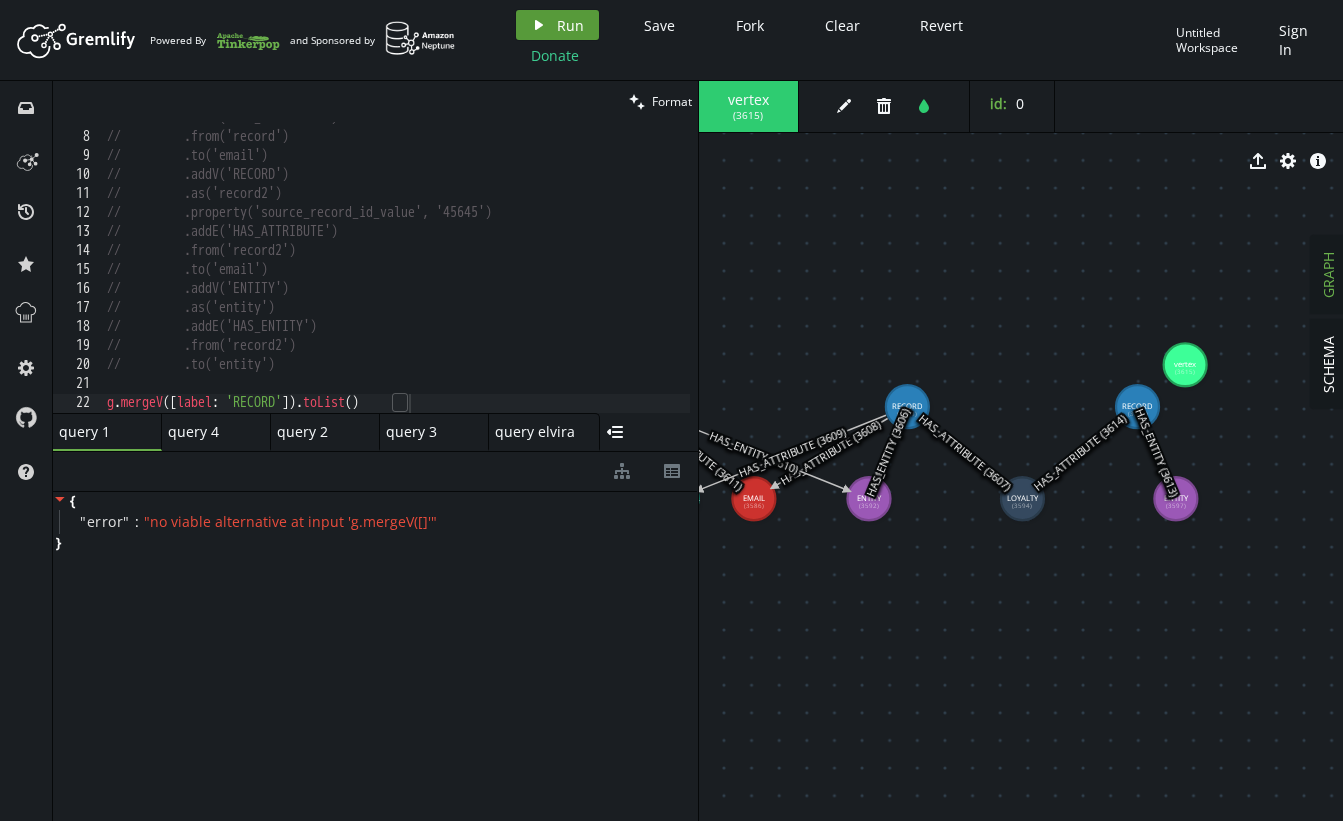 click on "Run" at bounding box center [570, 25] 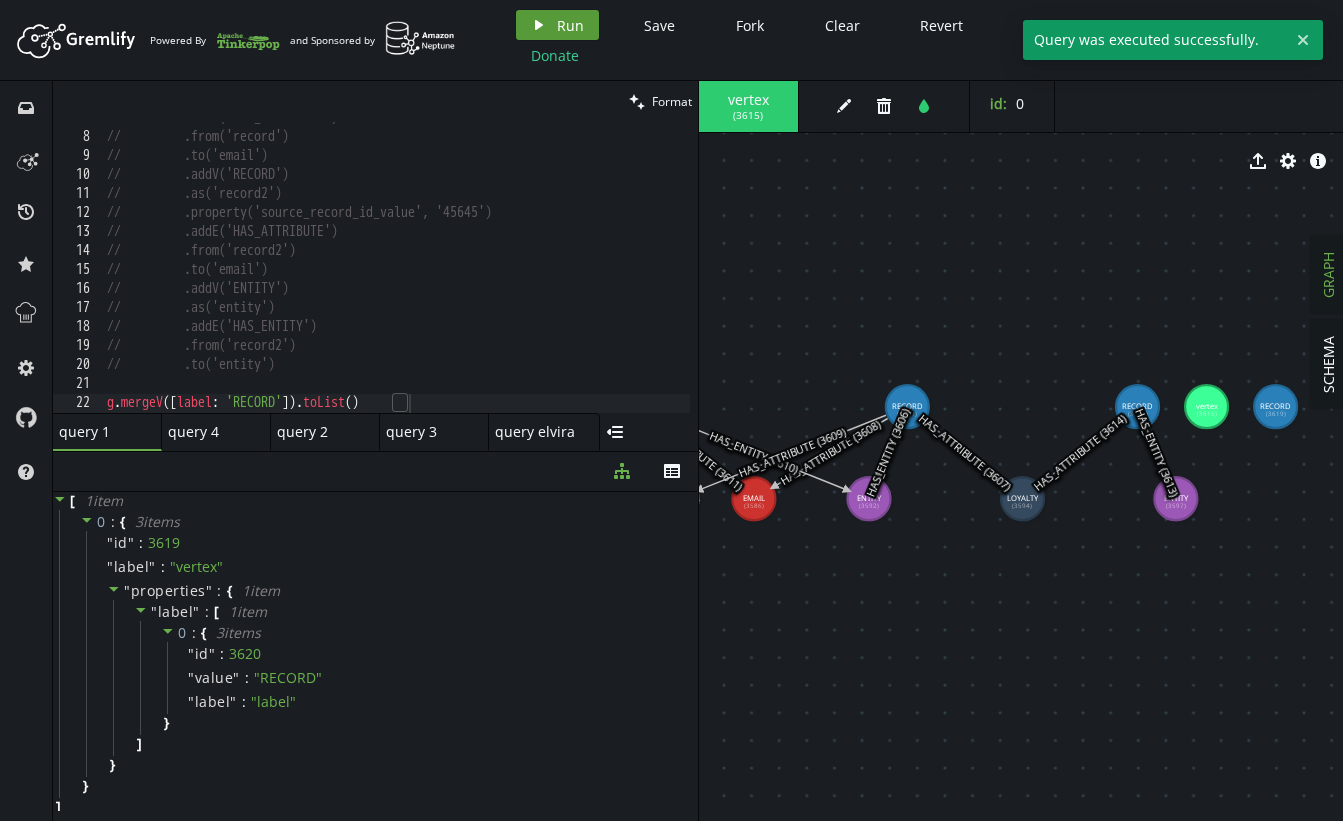 click on "play" at bounding box center [539, 25] 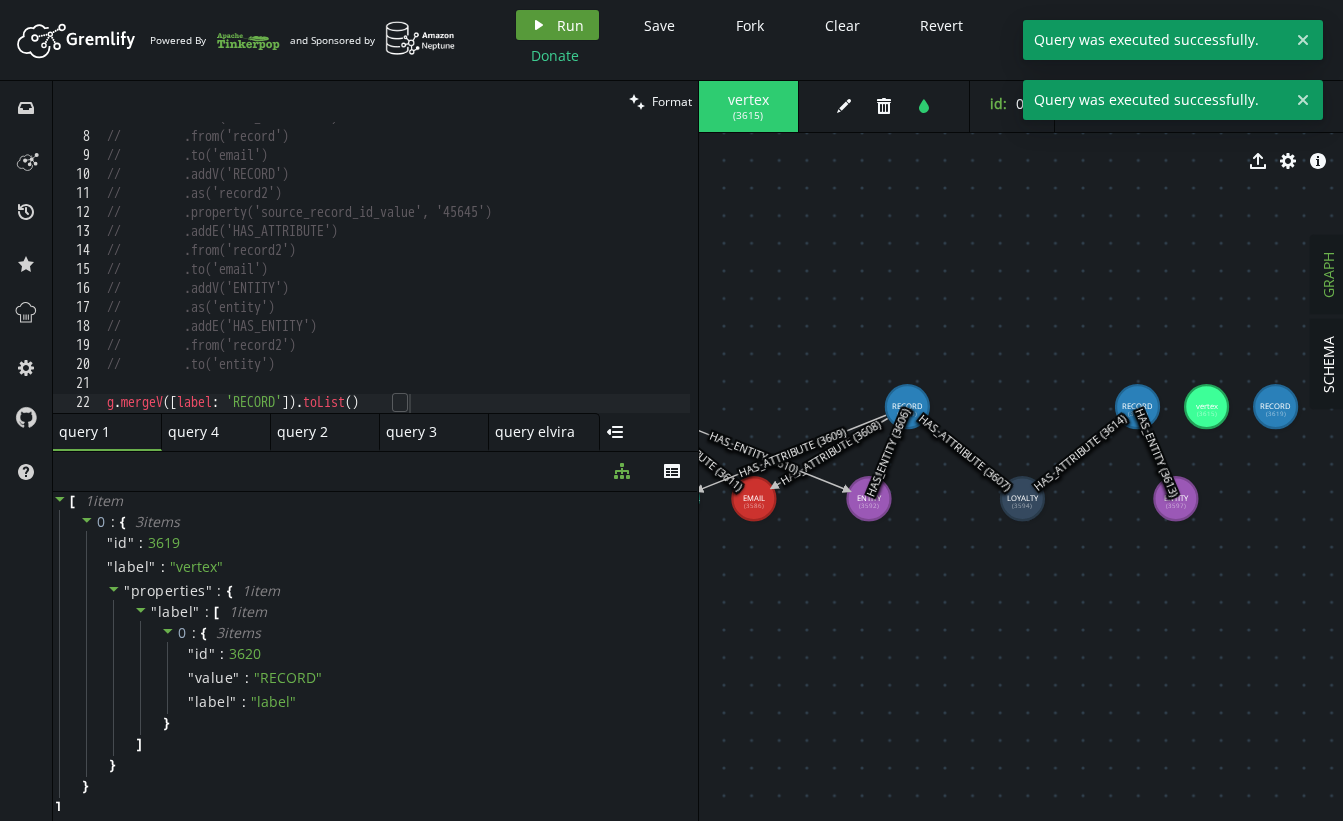 click on "play" at bounding box center [539, 25] 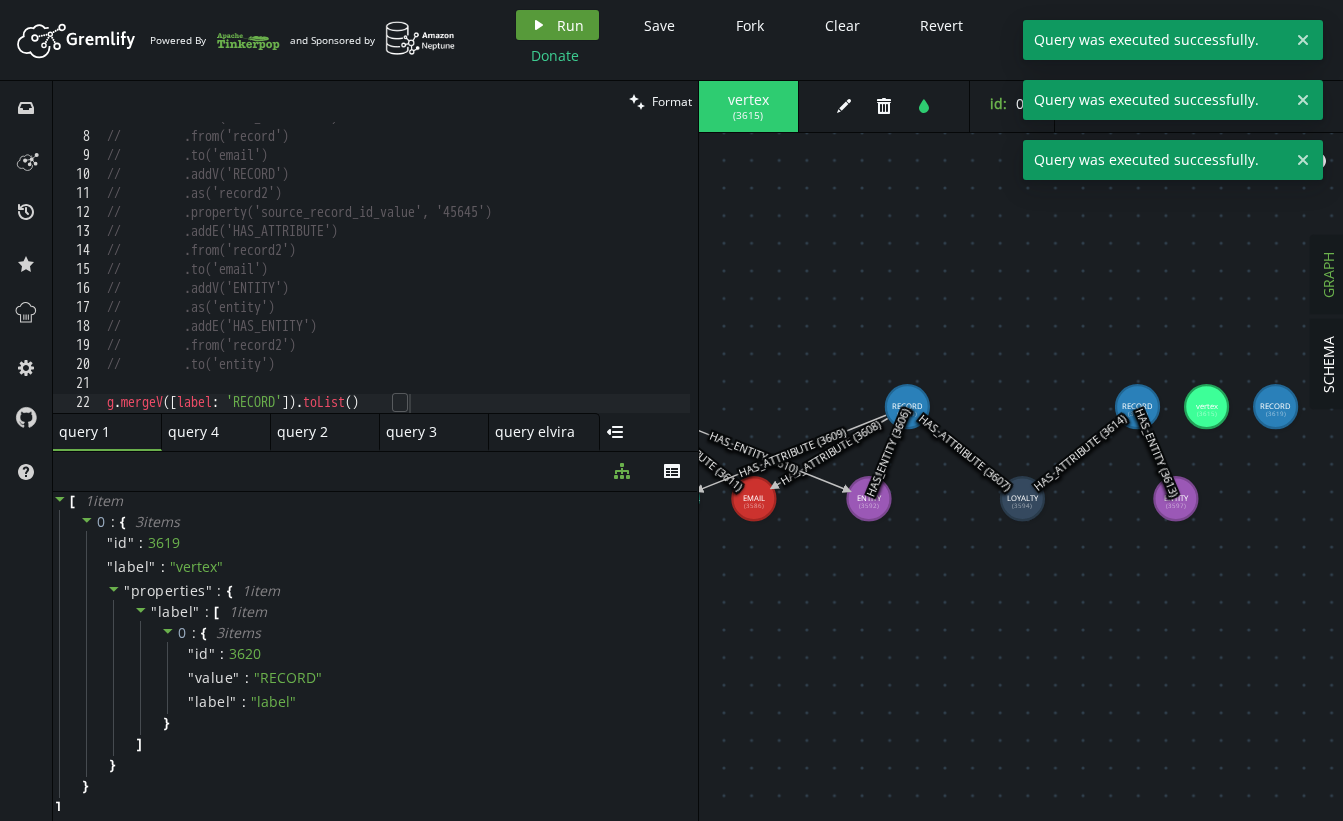 click on "play" at bounding box center (539, 25) 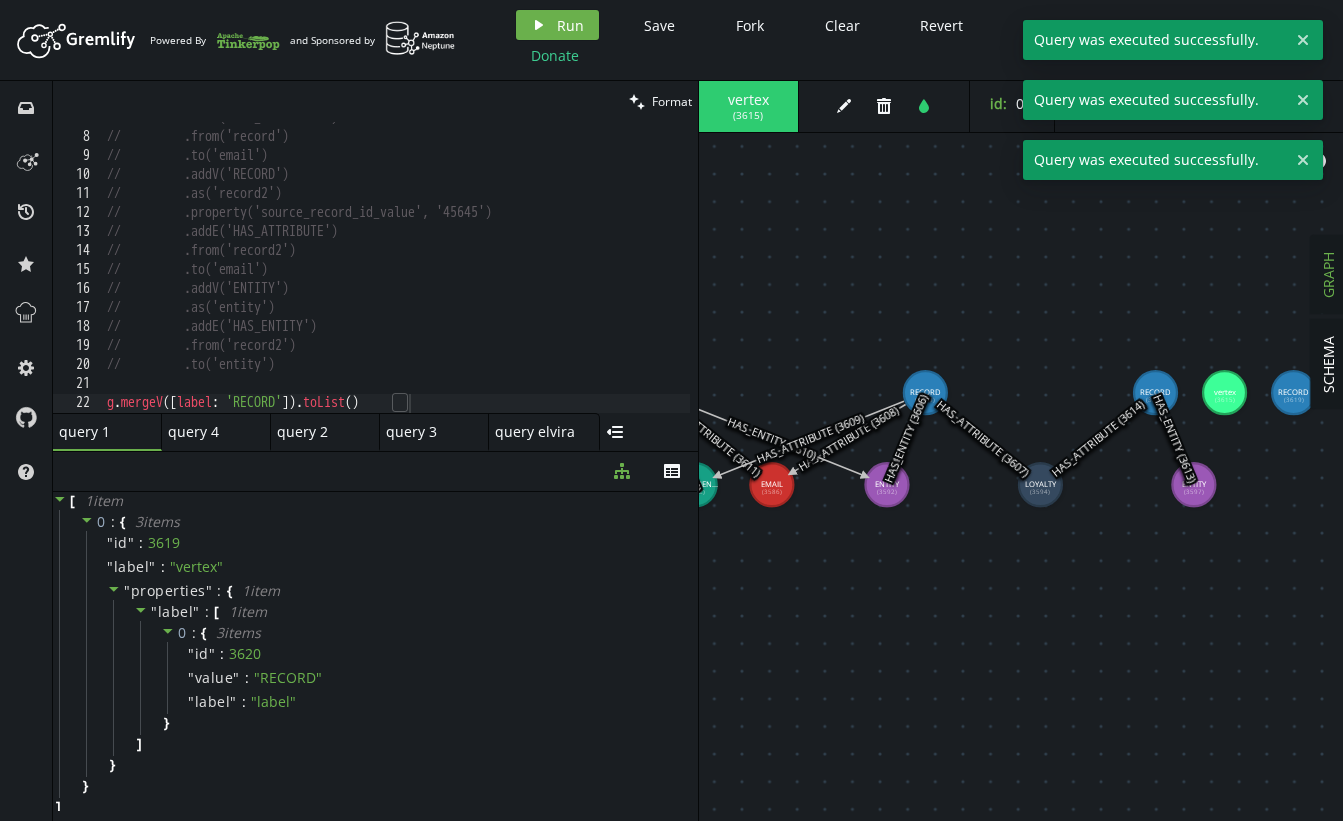 drag, startPoint x: 1042, startPoint y: 601, endPoint x: 919, endPoint y: 592, distance: 123.32883 